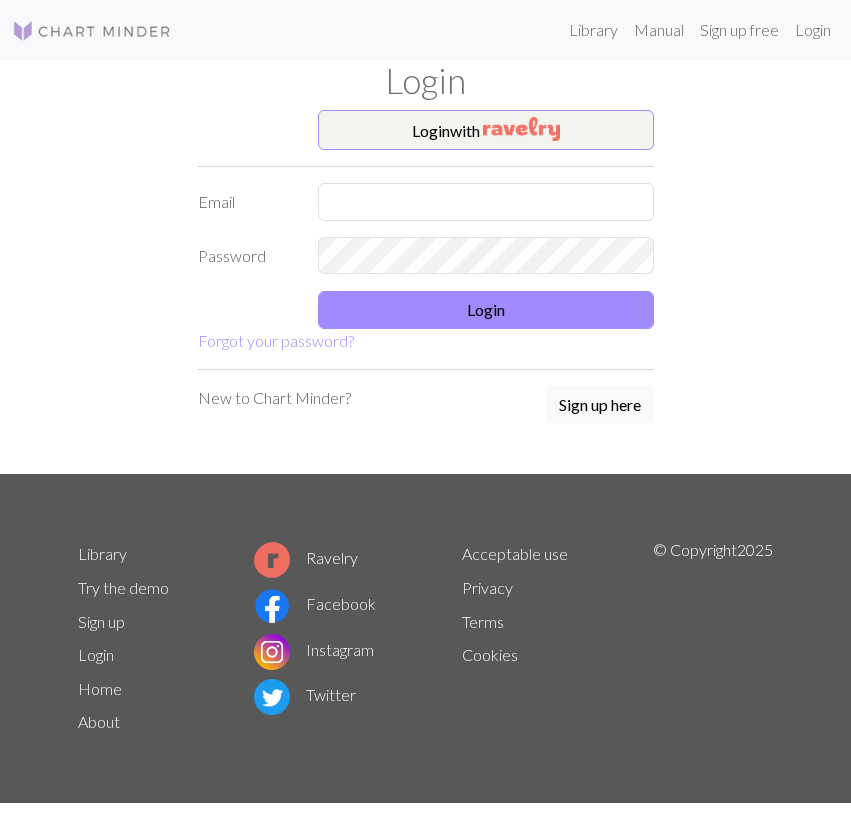 scroll, scrollTop: 0, scrollLeft: 0, axis: both 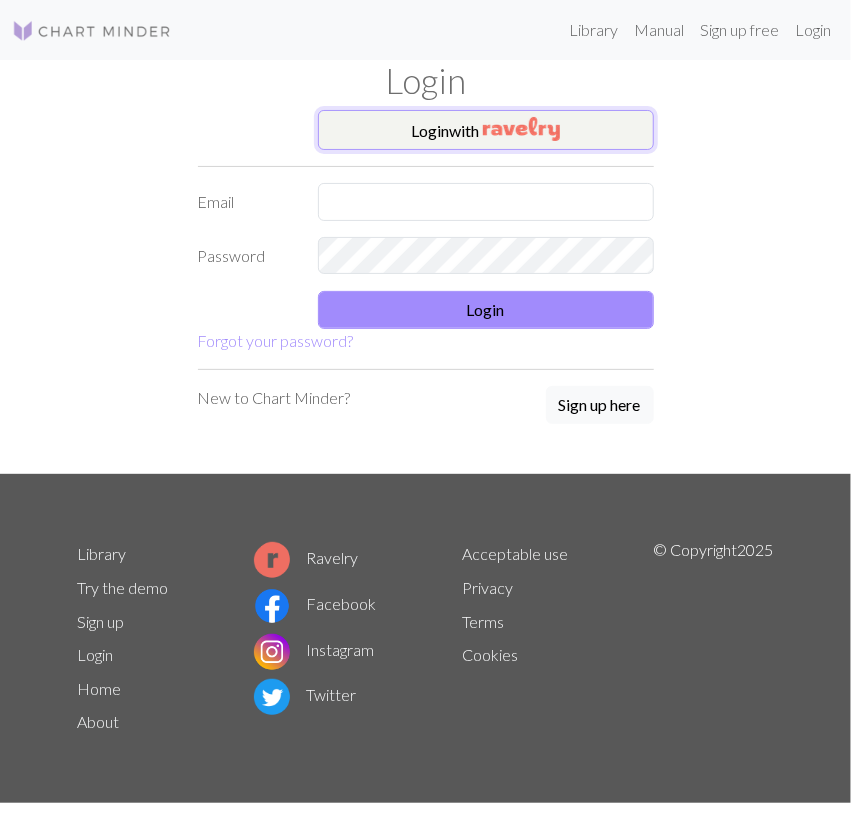 click on "Login  with" at bounding box center (486, 130) 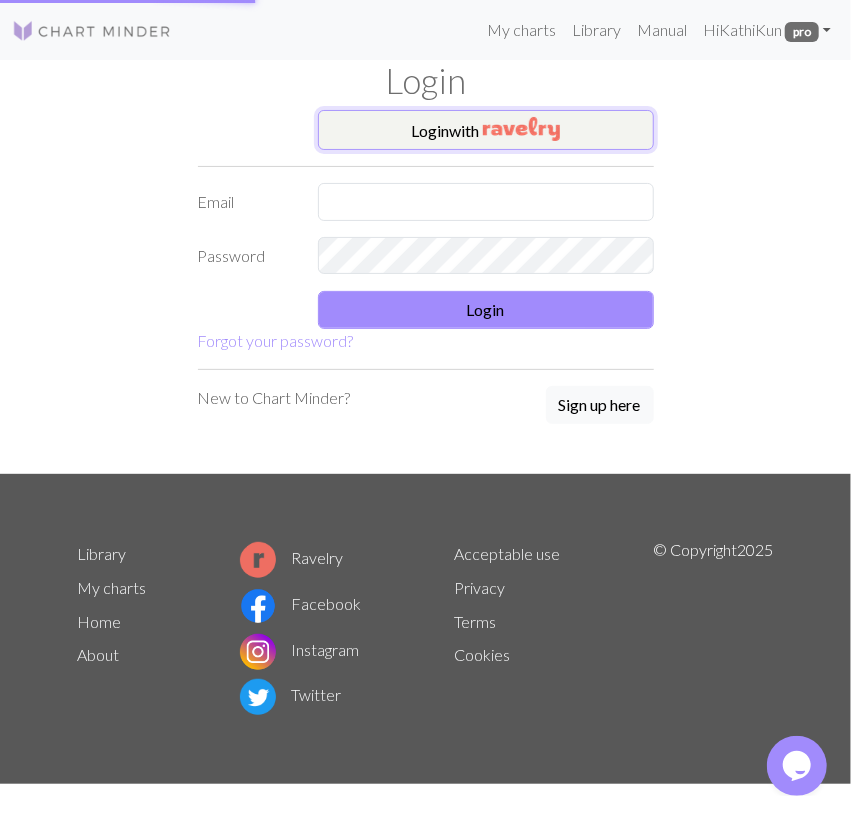 scroll, scrollTop: 0, scrollLeft: 0, axis: both 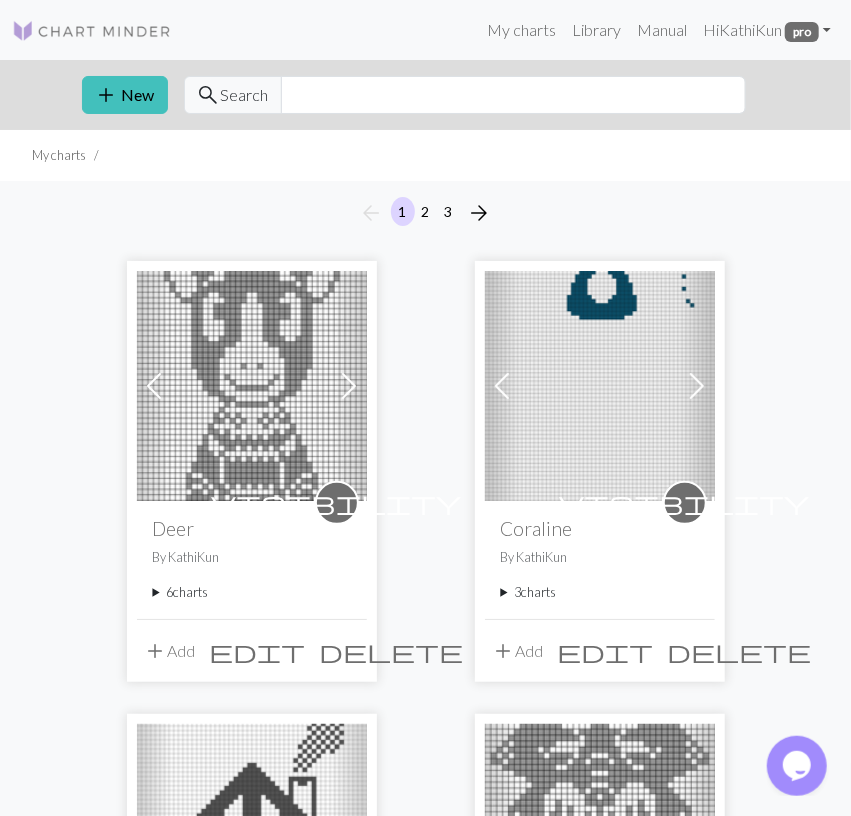 click on "6  charts" at bounding box center [252, 592] 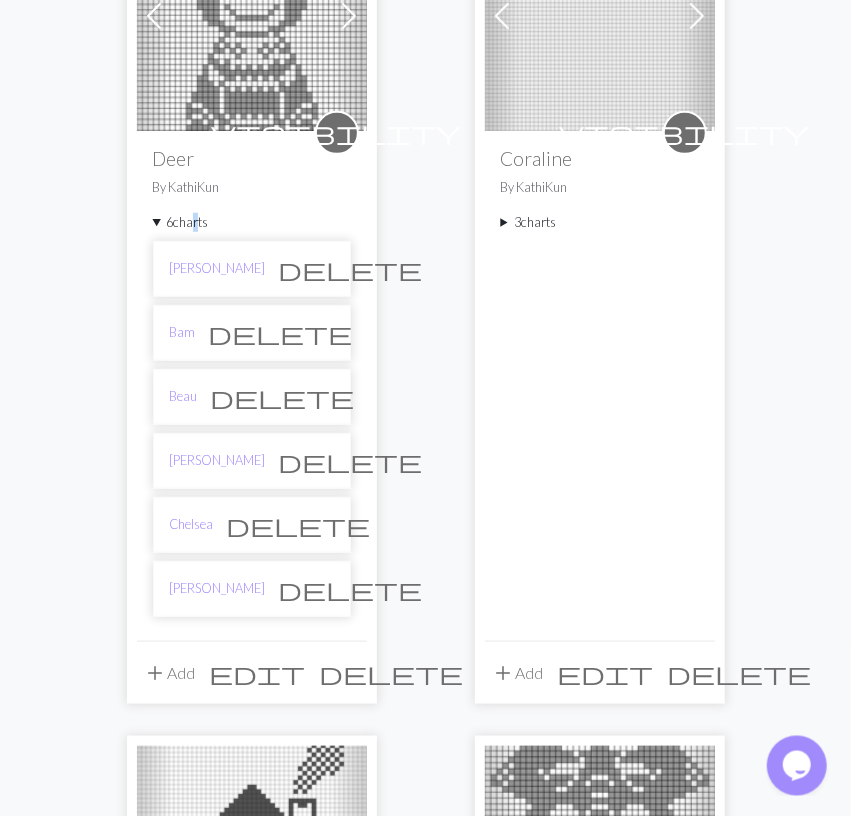 scroll, scrollTop: 416, scrollLeft: 0, axis: vertical 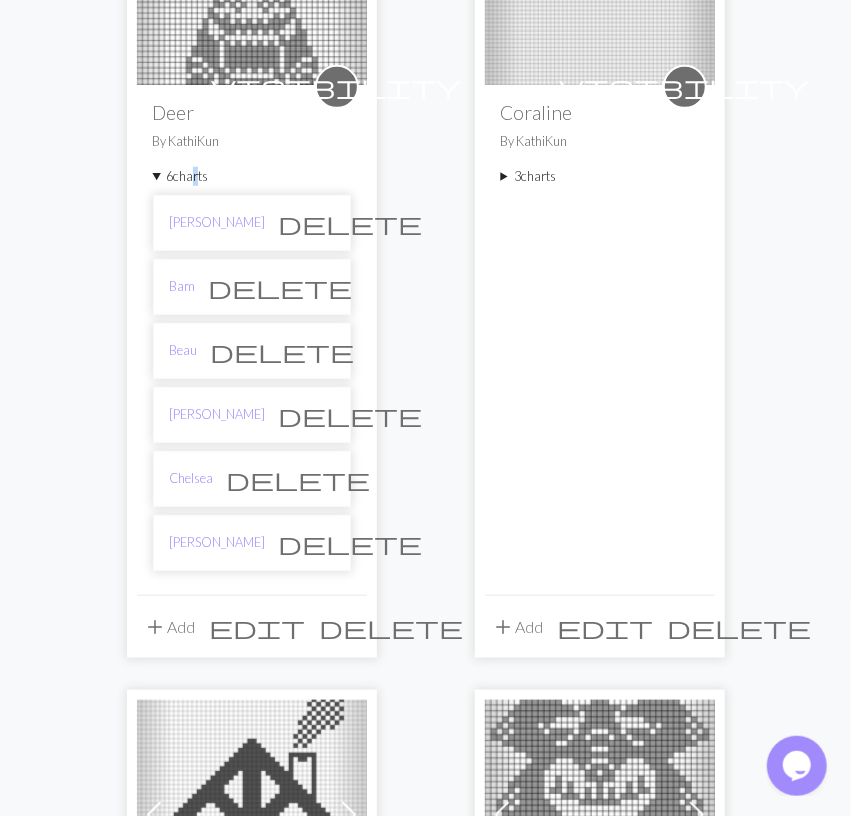 drag, startPoint x: 209, startPoint y: 477, endPoint x: 159, endPoint y: 485, distance: 50.635956 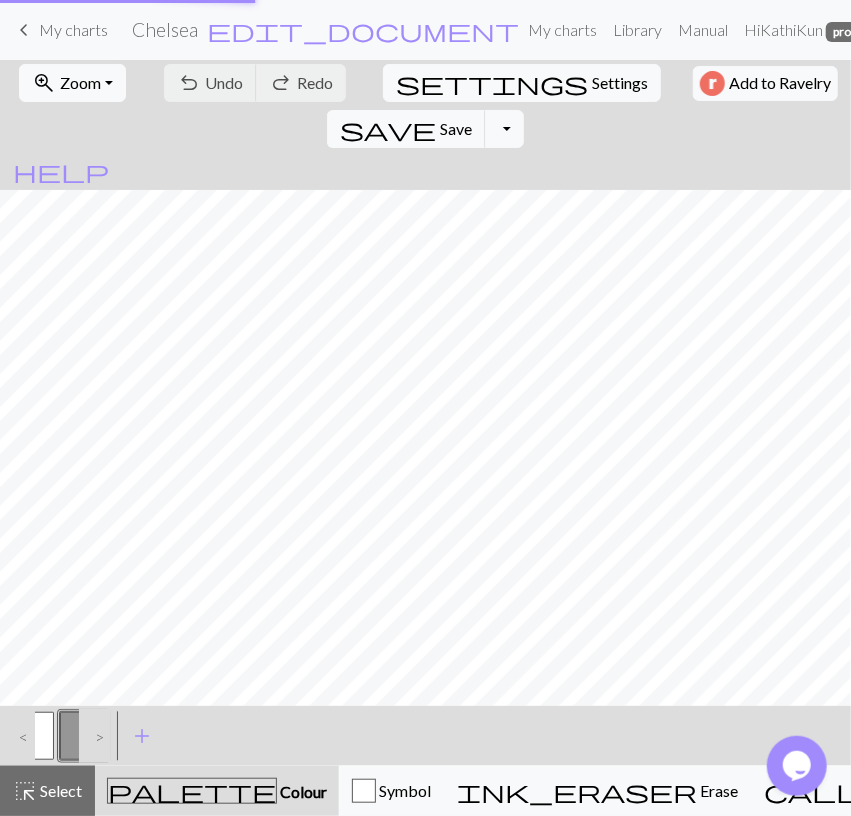 scroll, scrollTop: 0, scrollLeft: 0, axis: both 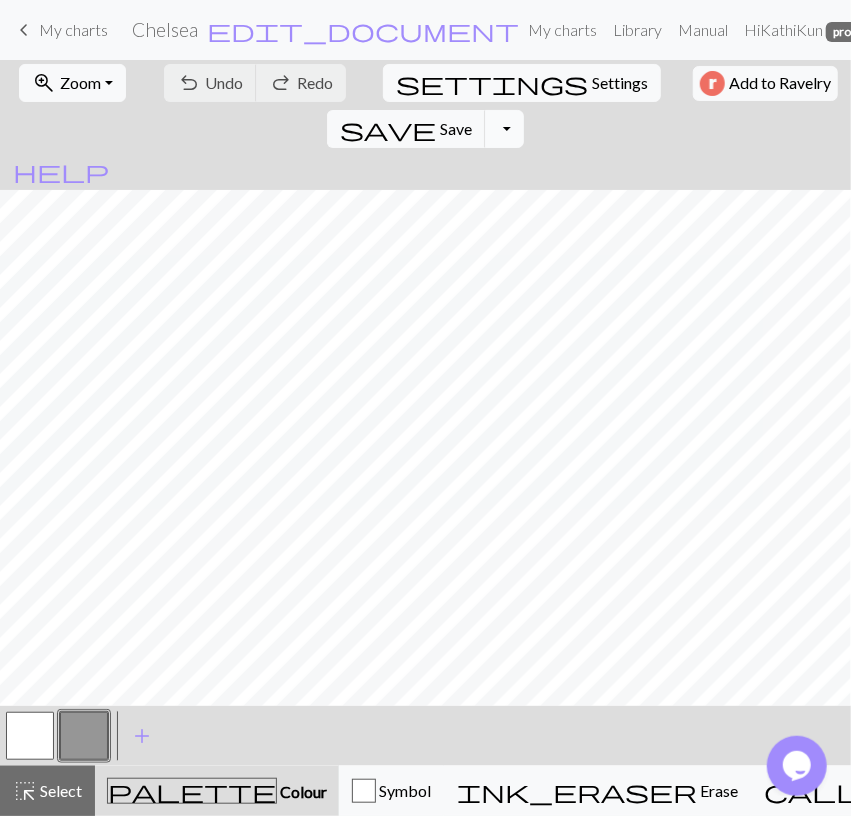 click on "Toggle Dropdown" at bounding box center (504, 129) 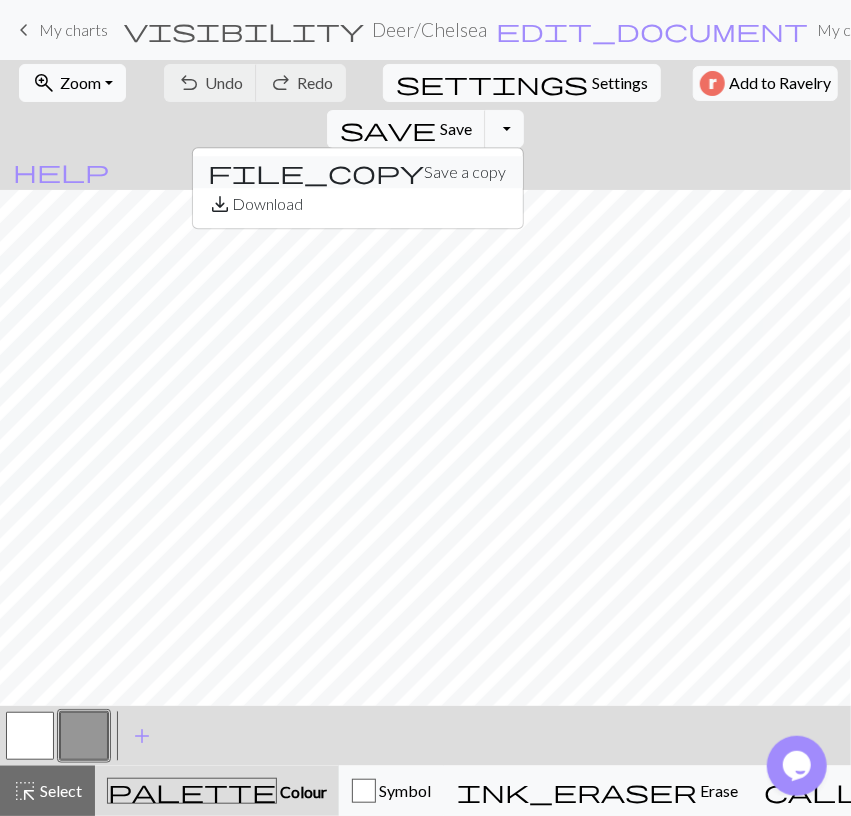 click on "file_copy  Save a copy" at bounding box center [358, 172] 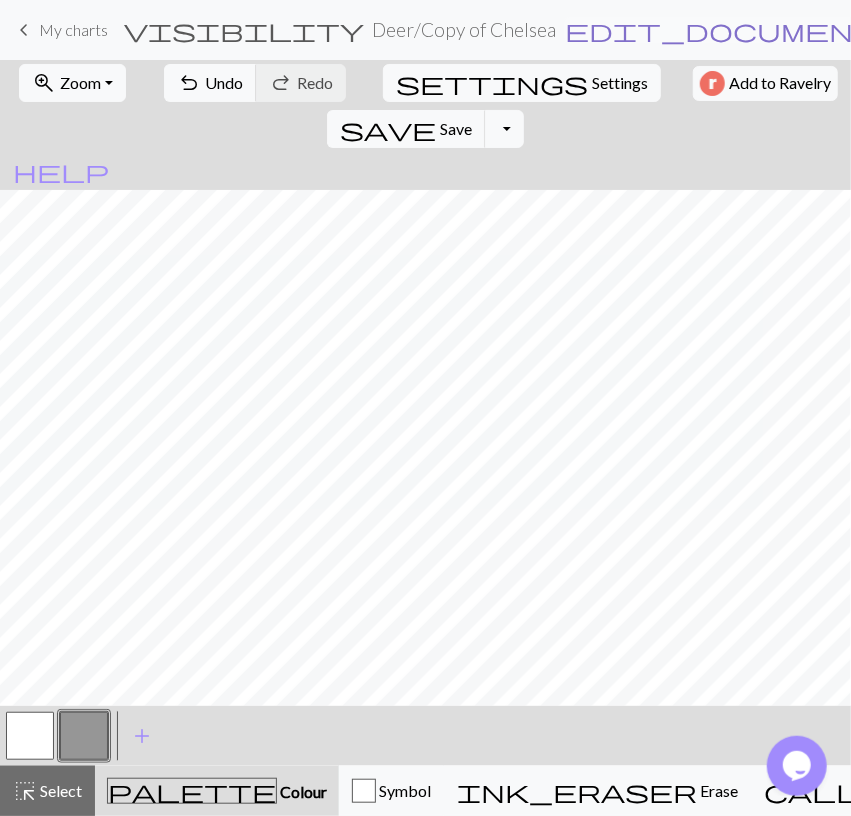 click on "edit_document" at bounding box center [721, 30] 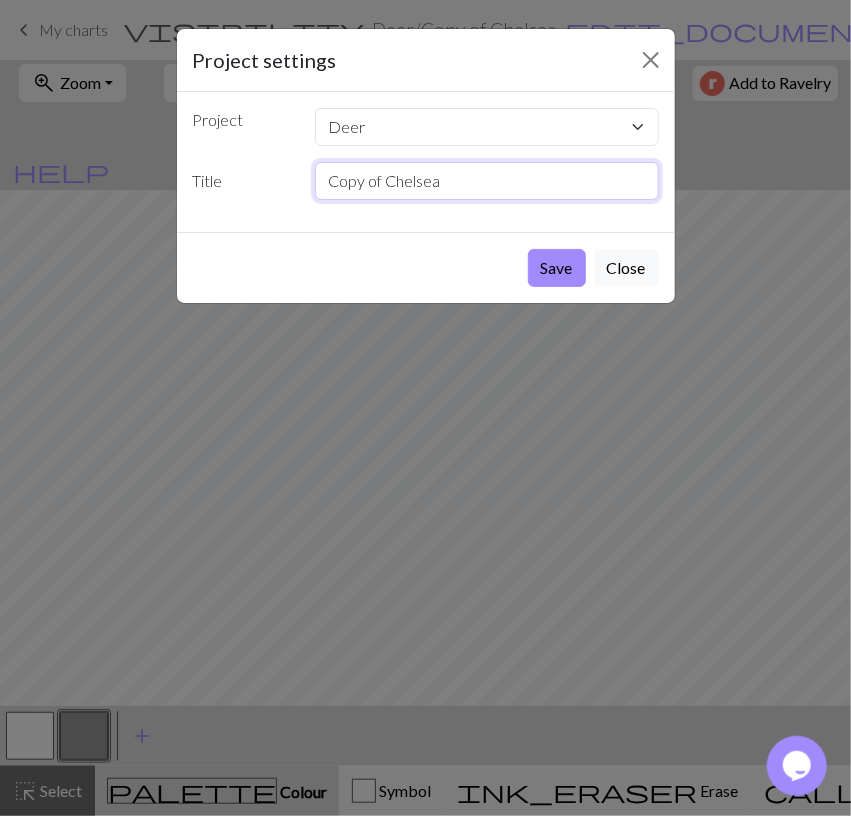 drag, startPoint x: 280, startPoint y: 188, endPoint x: 14, endPoint y: 207, distance: 266.6777 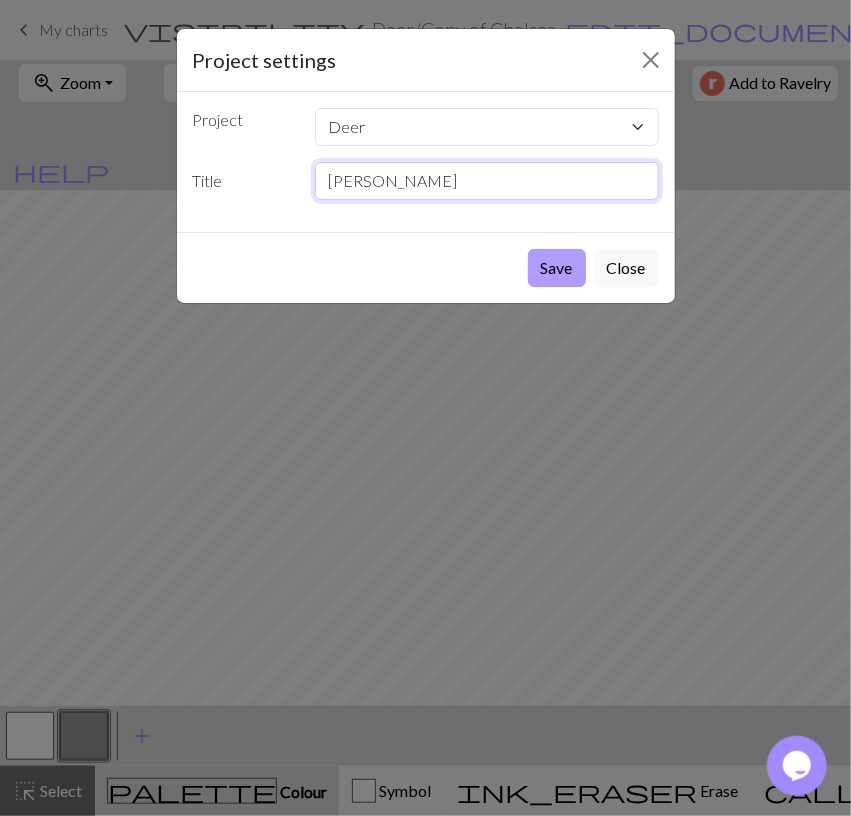 type on "[PERSON_NAME]" 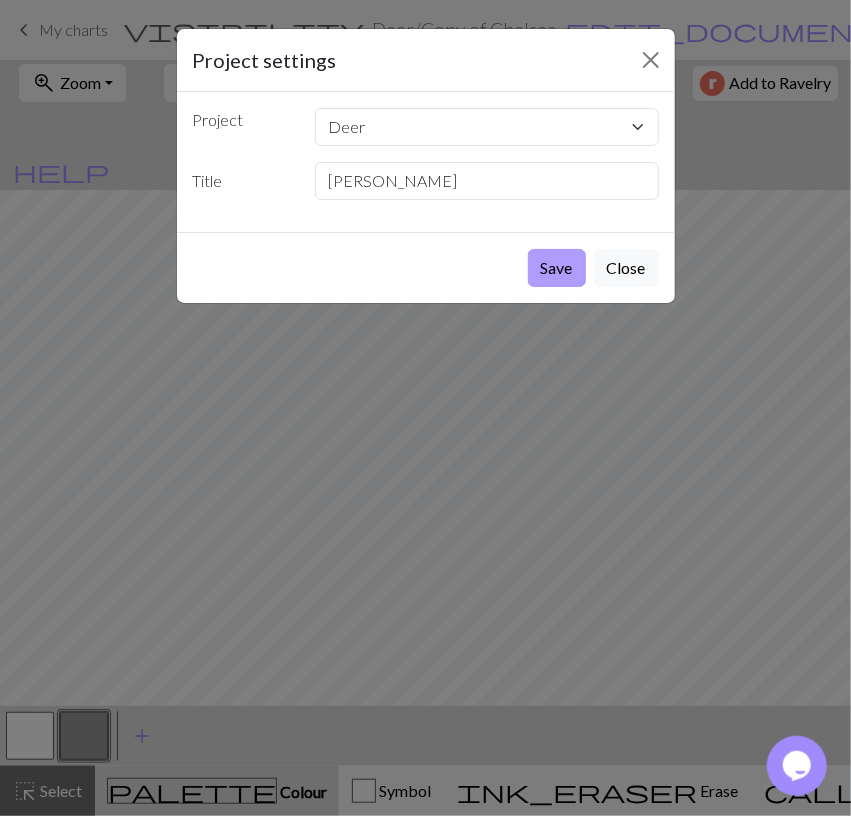 click on "Save" at bounding box center [557, 268] 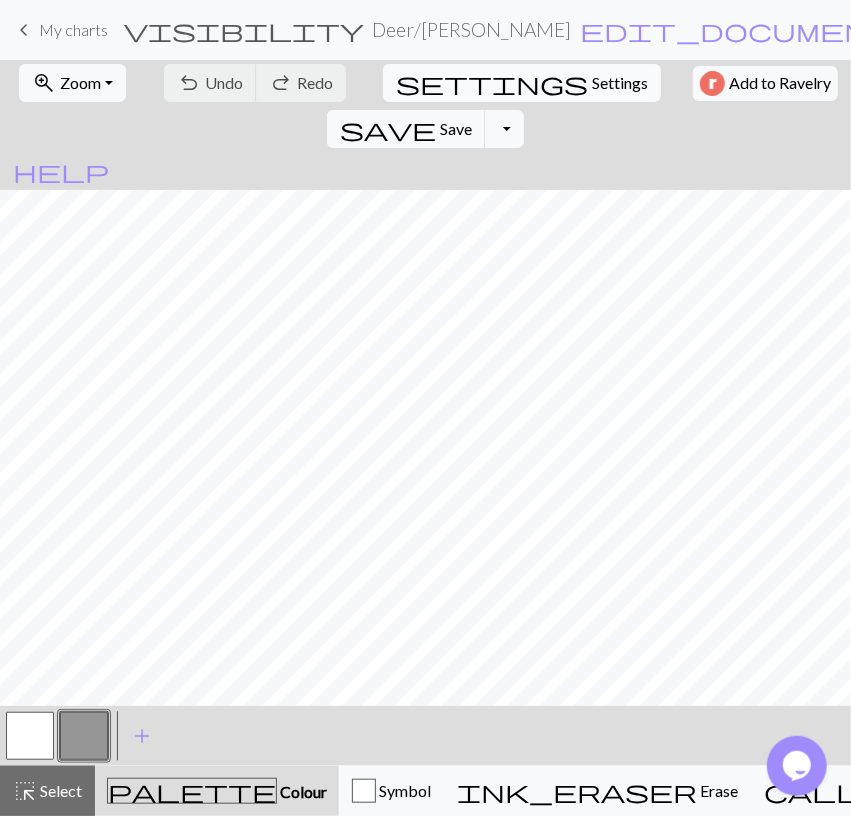 click on "Settings" at bounding box center (620, 83) 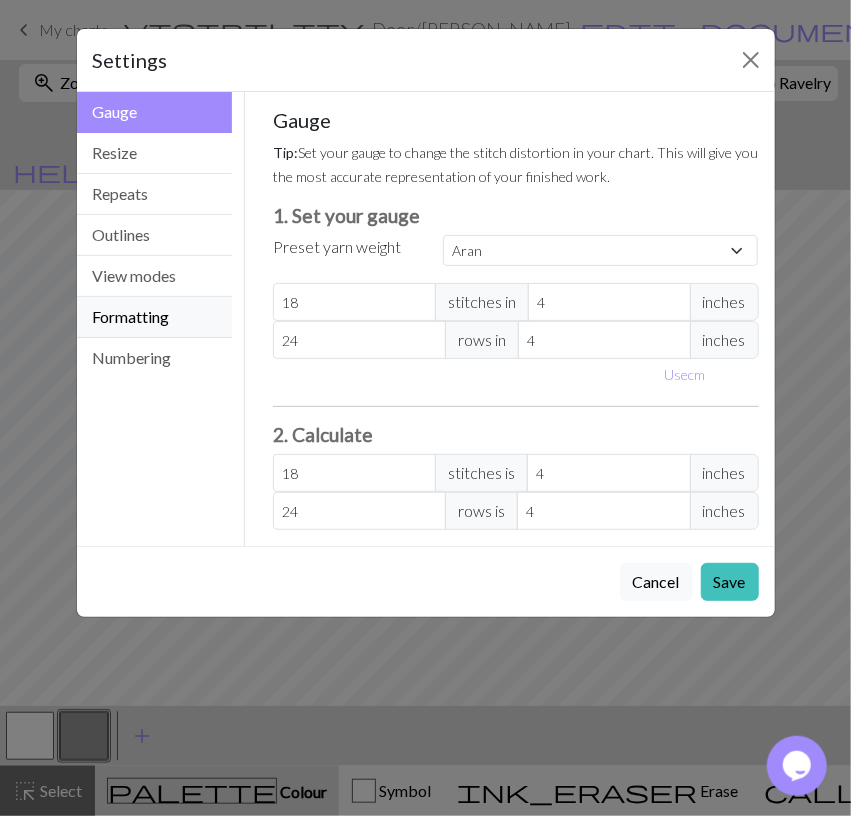 click on "Formatting" at bounding box center [155, 317] 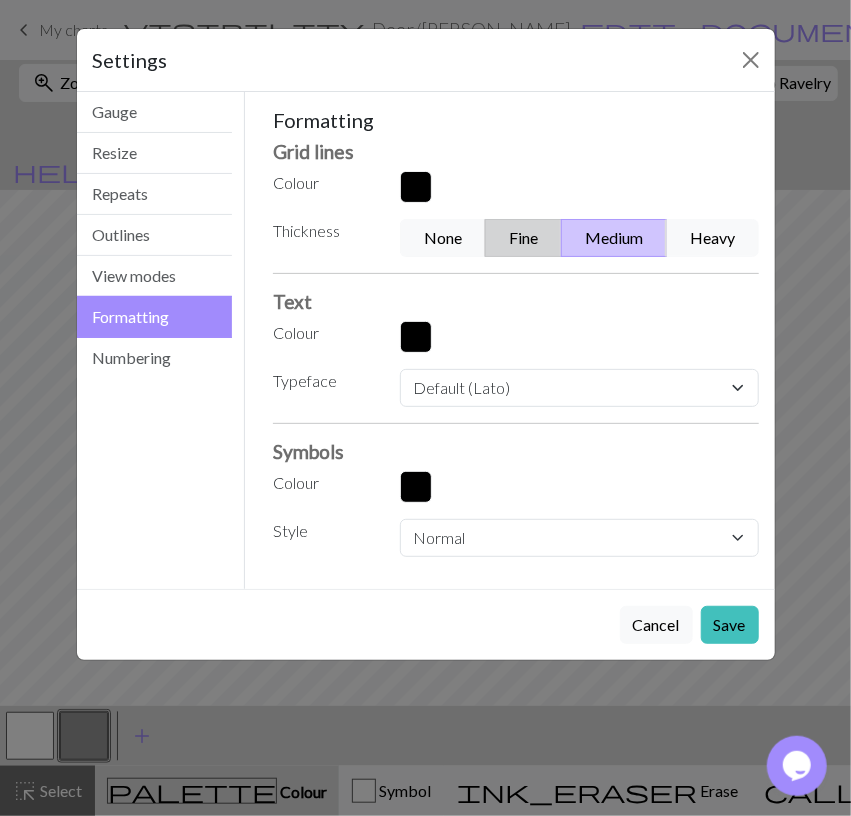 click on "Fine" at bounding box center [523, 238] 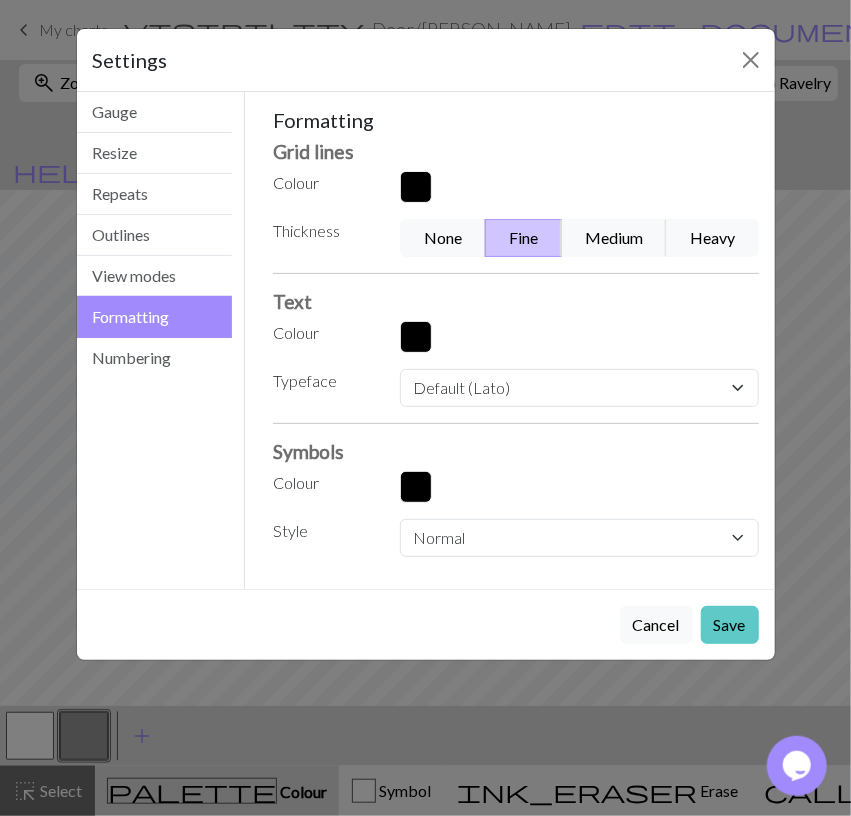click on "Save" at bounding box center [730, 625] 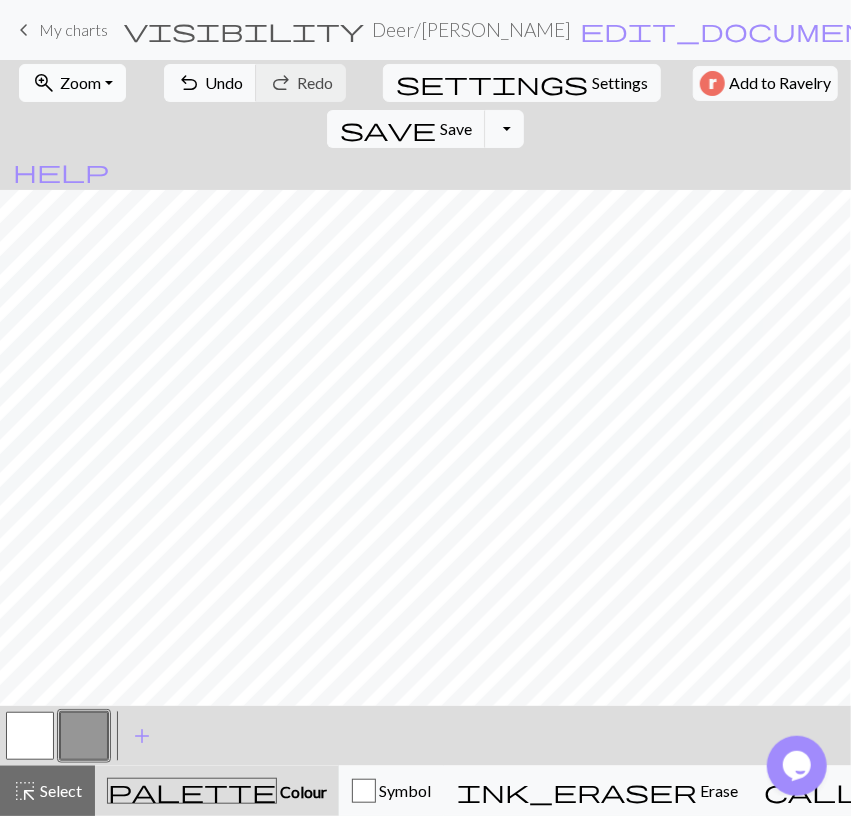 click on "Zoom" at bounding box center [80, 82] 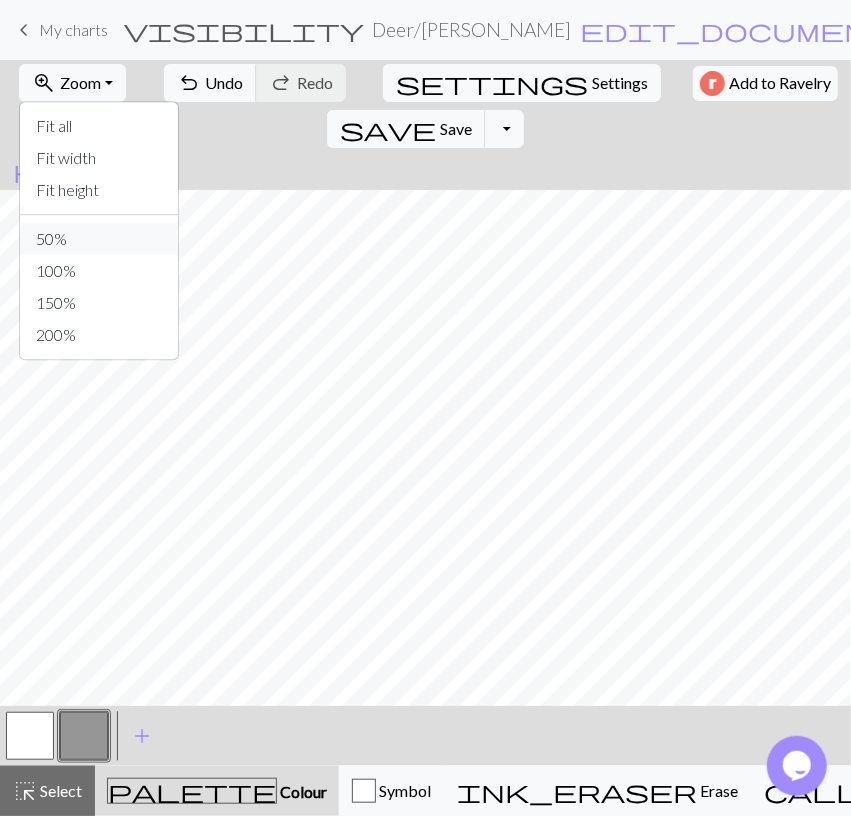 click on "50%" at bounding box center (99, 239) 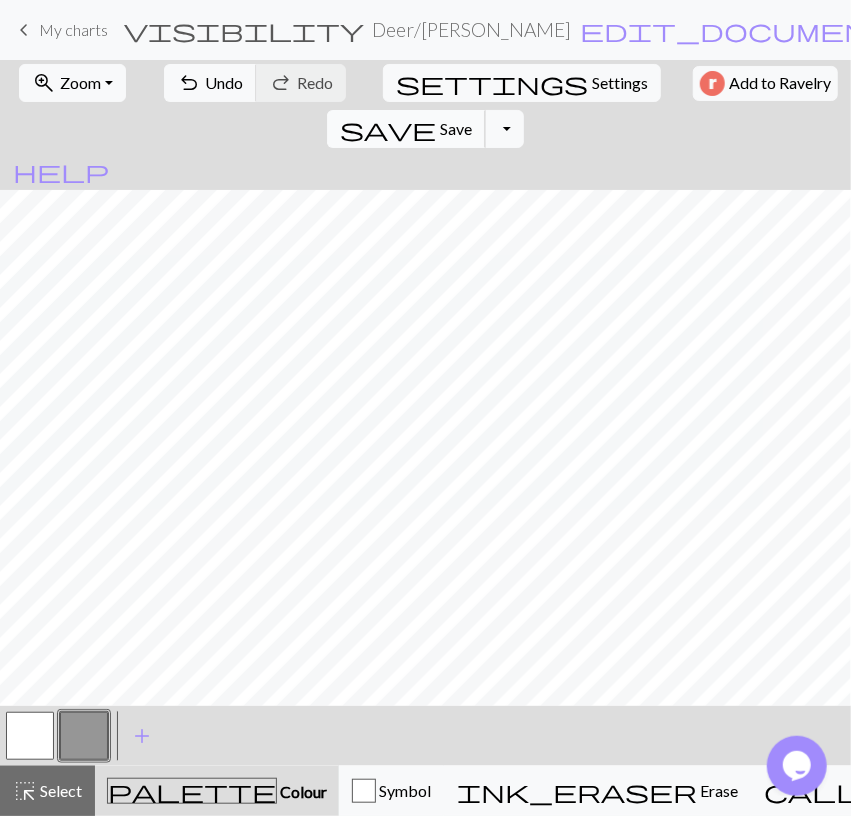 click on "Save" at bounding box center [456, 128] 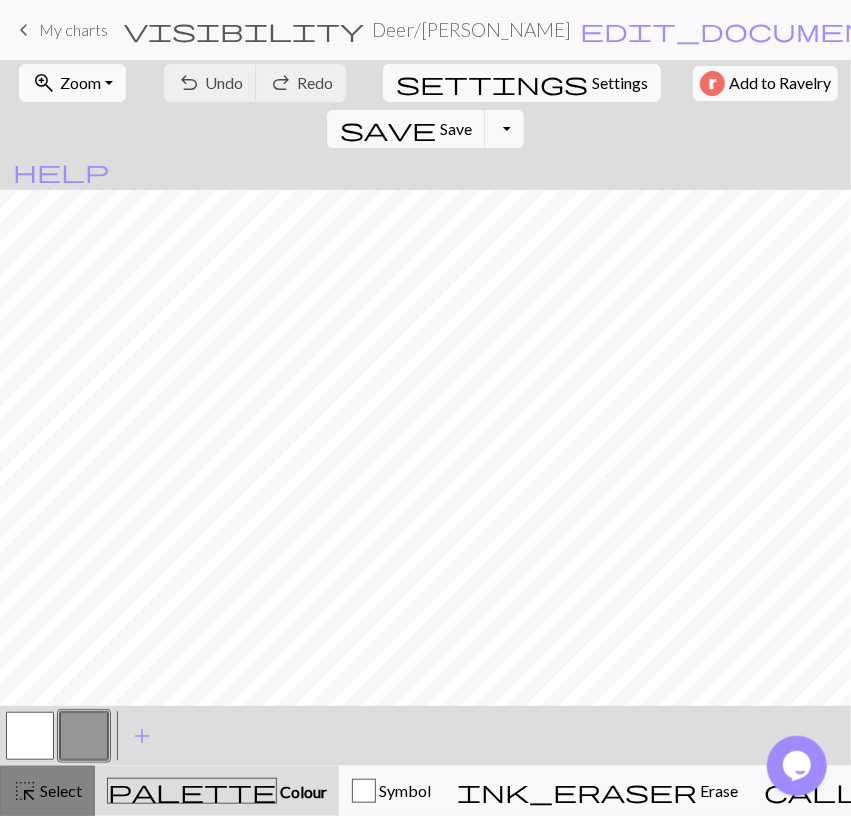 click on "Select" at bounding box center (59, 790) 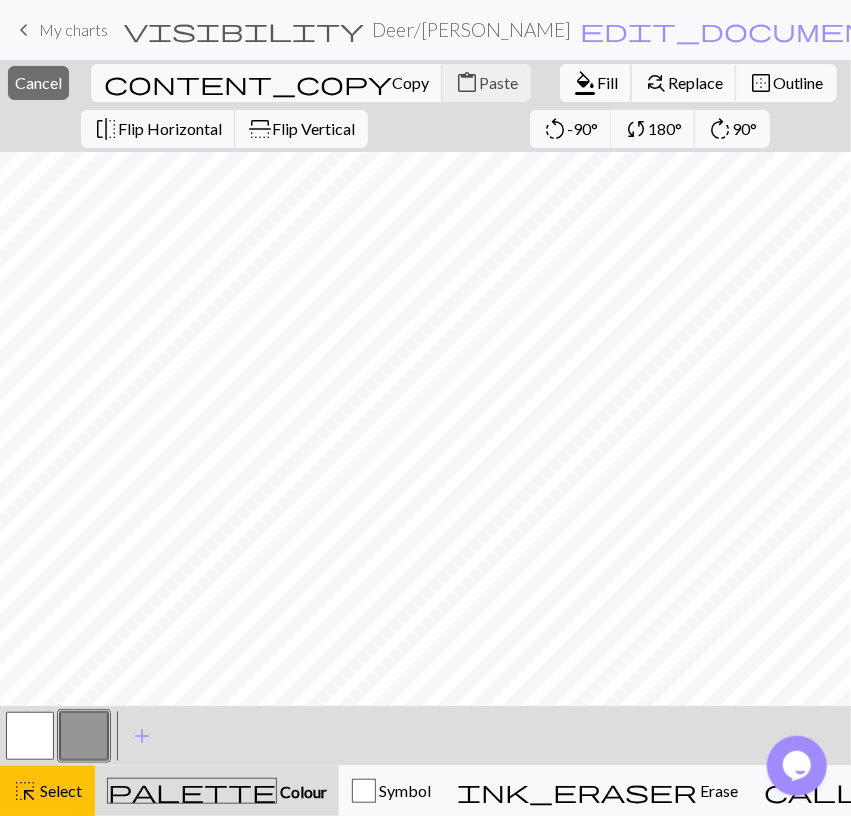 click on "format_color_fill" at bounding box center [585, 83] 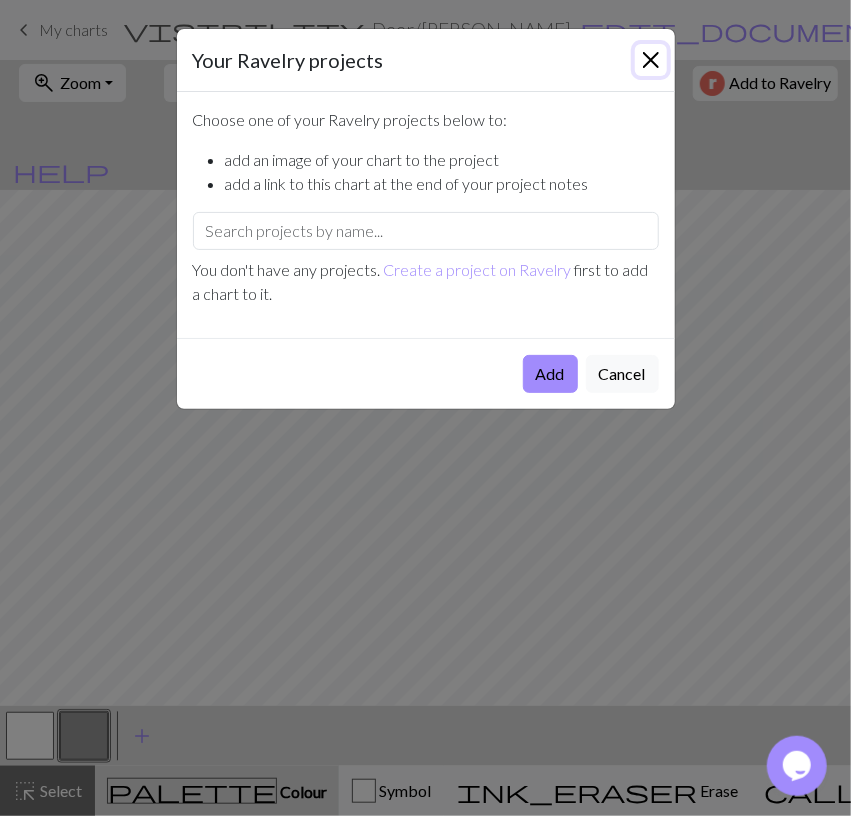 click at bounding box center [651, 60] 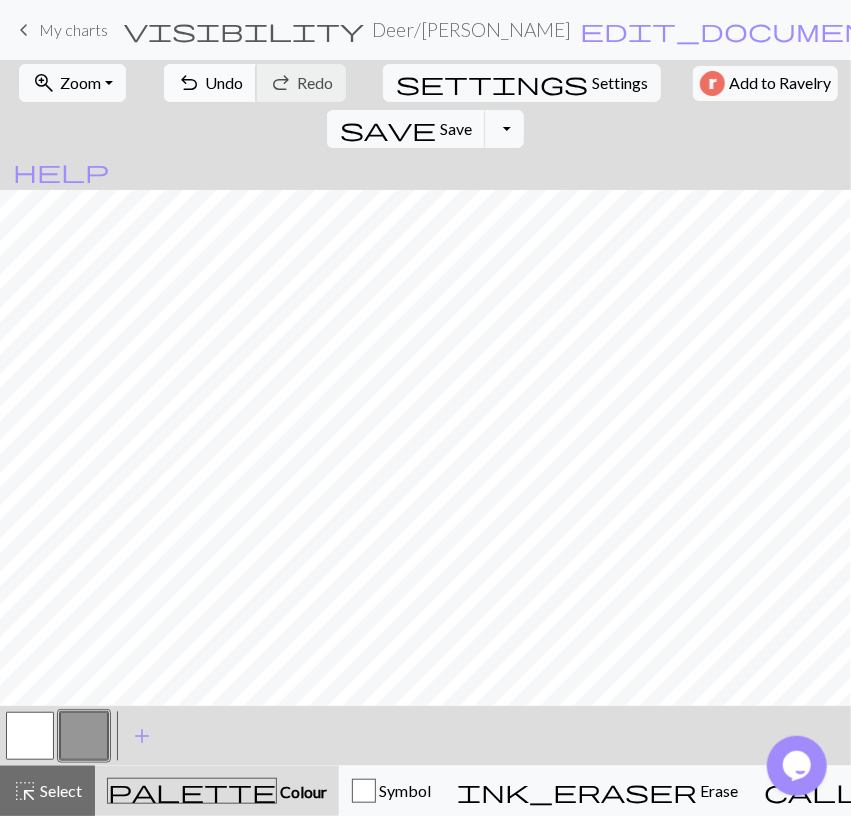 click on "Undo" at bounding box center (224, 82) 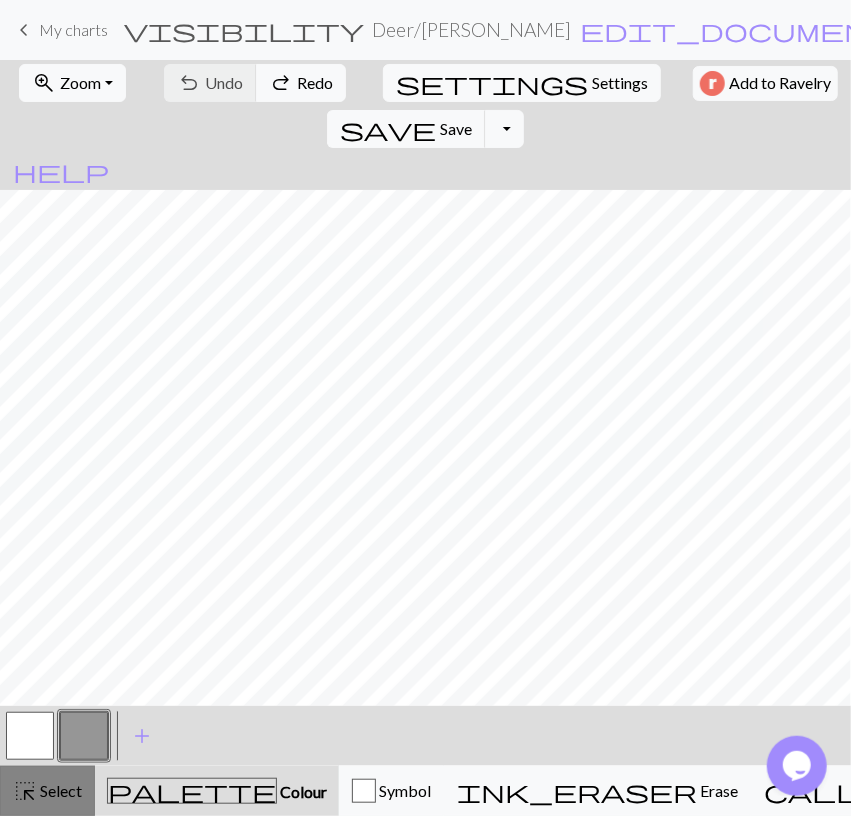 click on "Select" at bounding box center (59, 790) 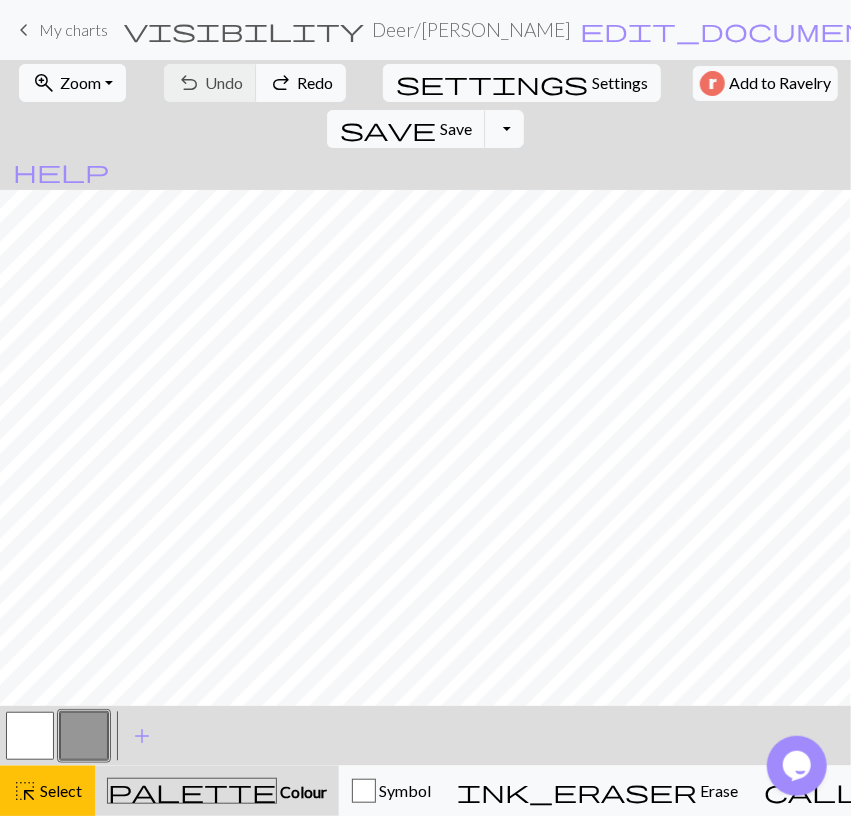 click at bounding box center [30, 736] 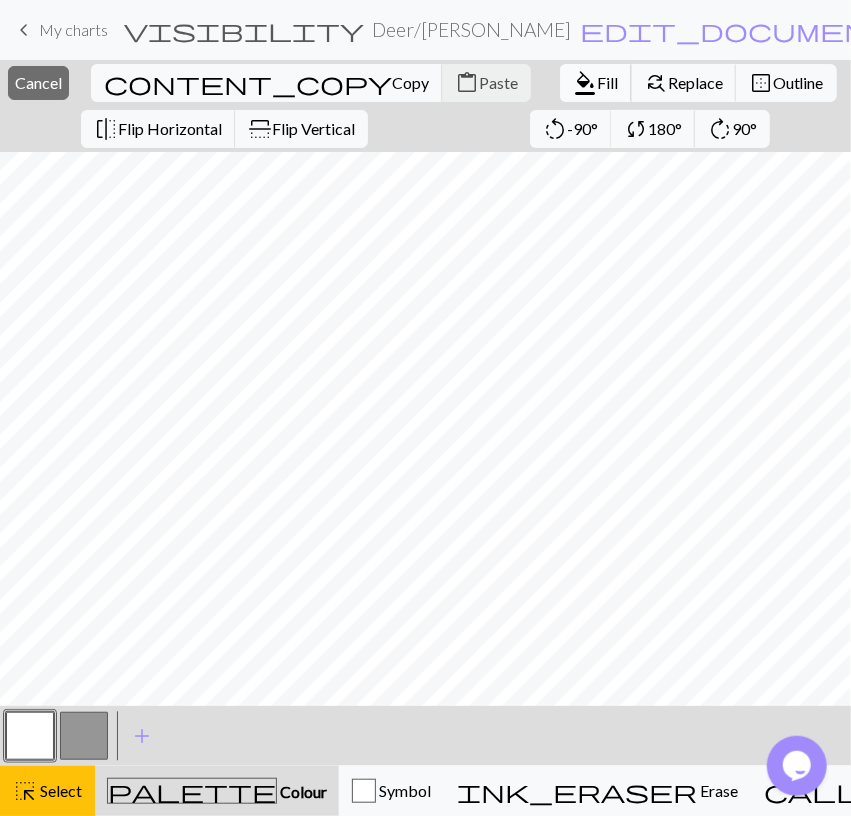 click on "format_color_fill" at bounding box center (585, 83) 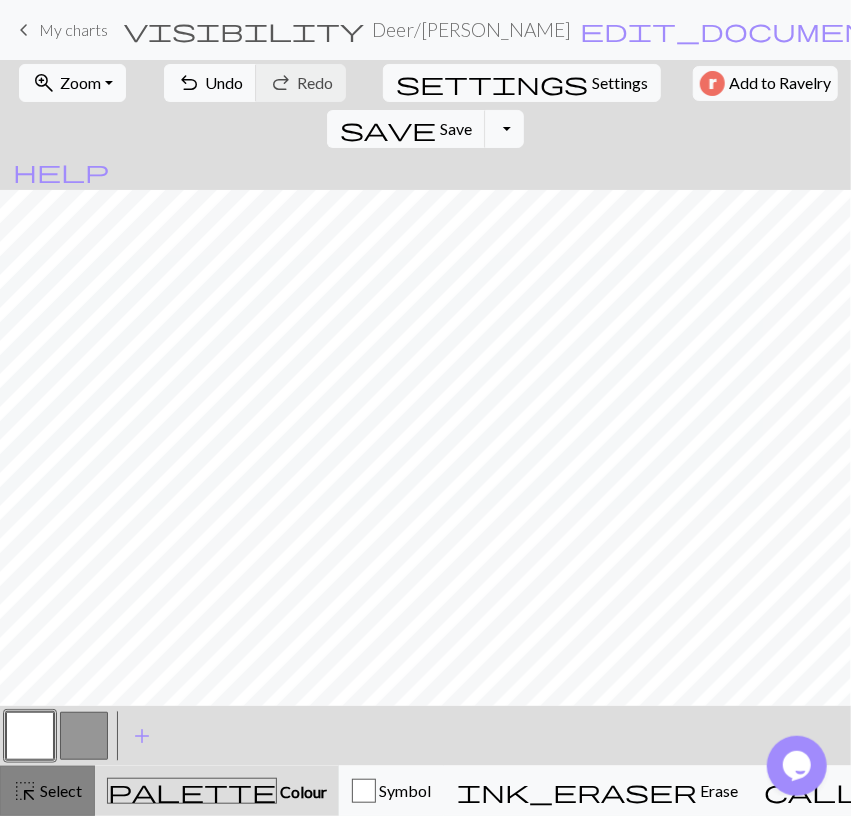 click on "highlight_alt   Select   Select" at bounding box center [47, 791] 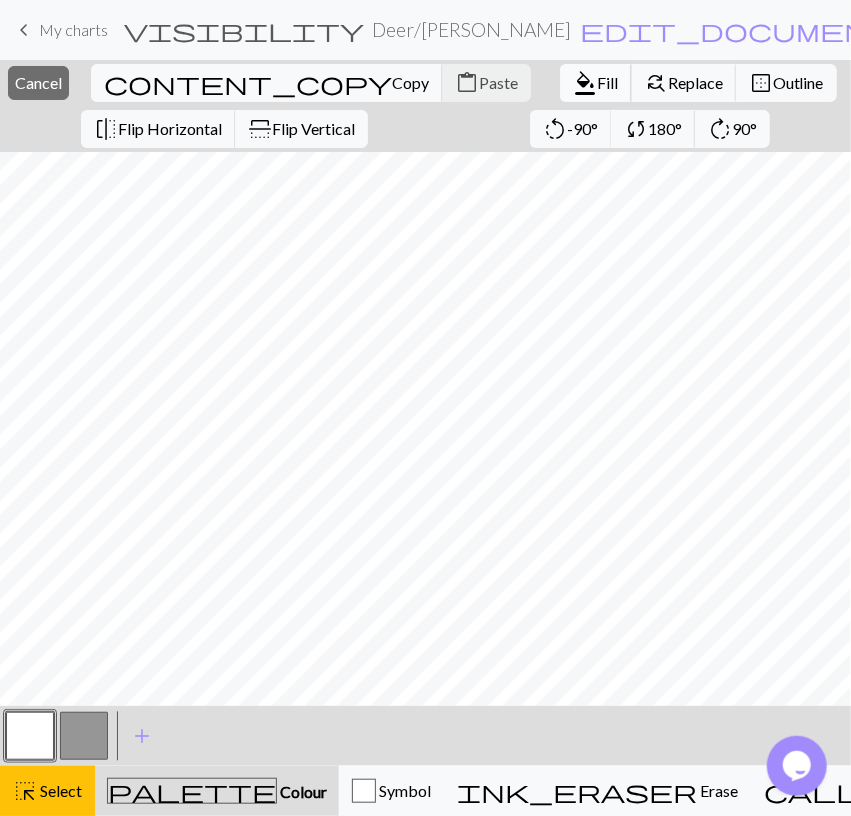 click on "Fill" at bounding box center (607, 82) 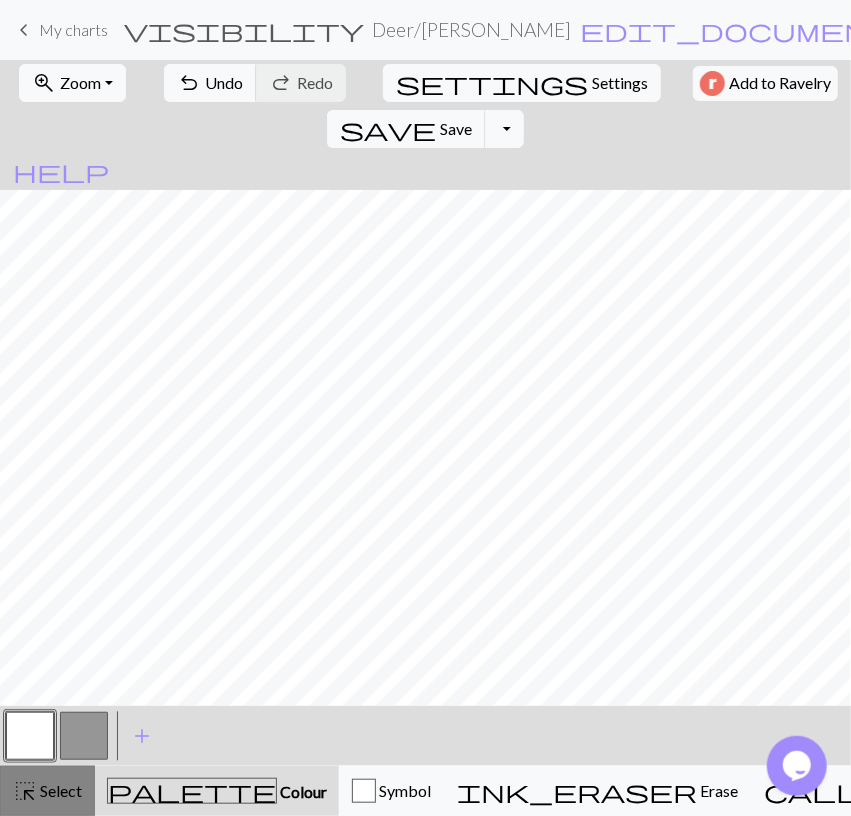 click on "Select" at bounding box center [59, 790] 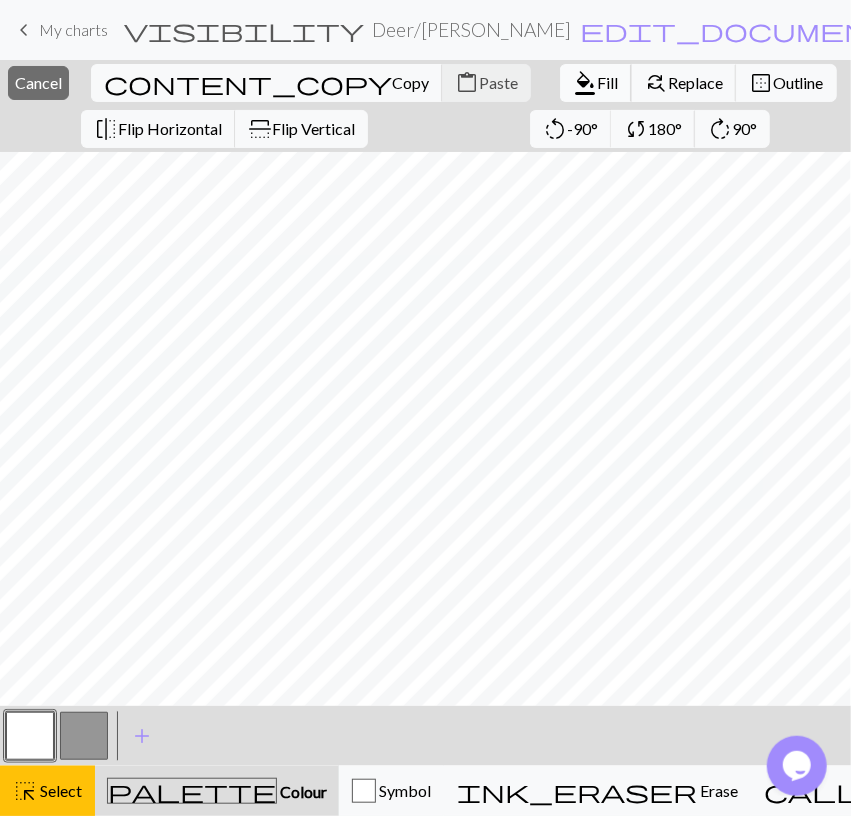 click on "Fill" at bounding box center (607, 82) 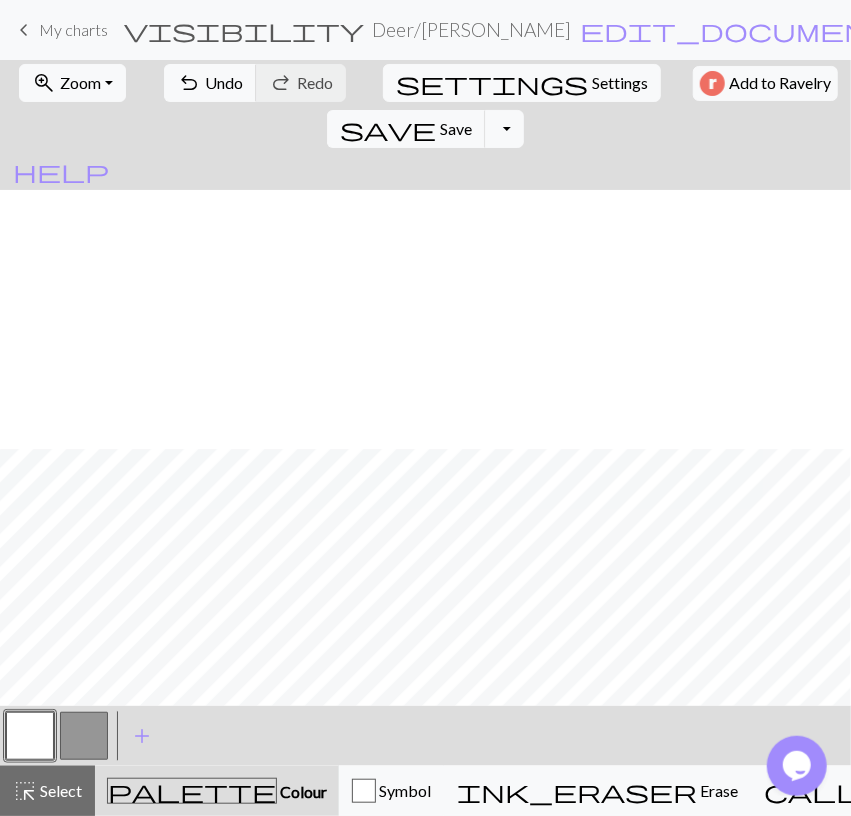 scroll, scrollTop: 259, scrollLeft: 0, axis: vertical 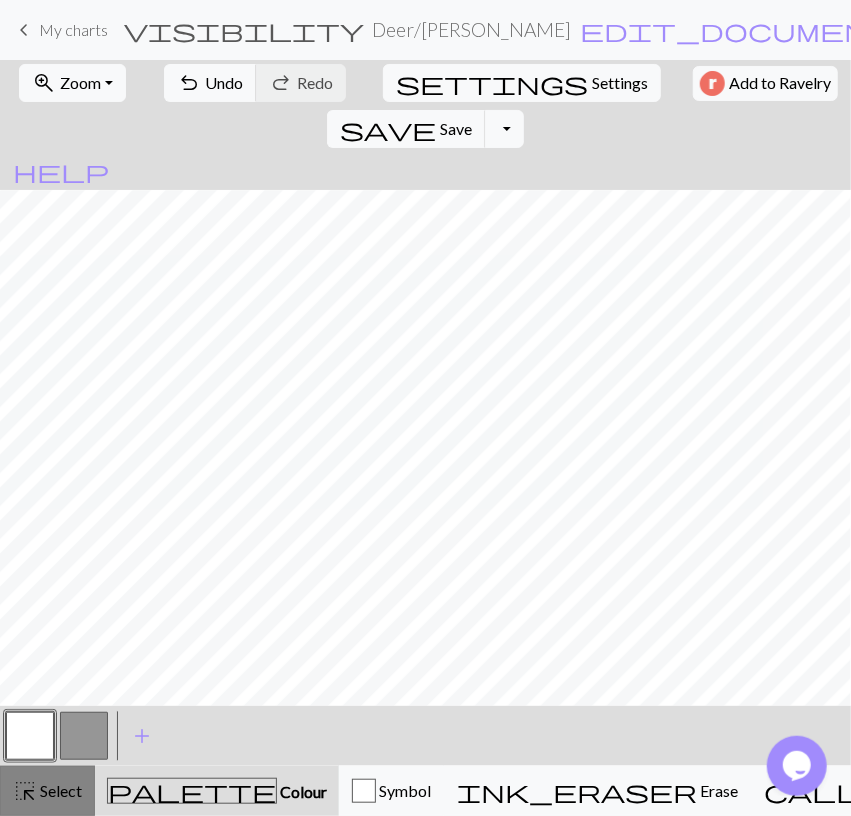click on "Select" at bounding box center (59, 790) 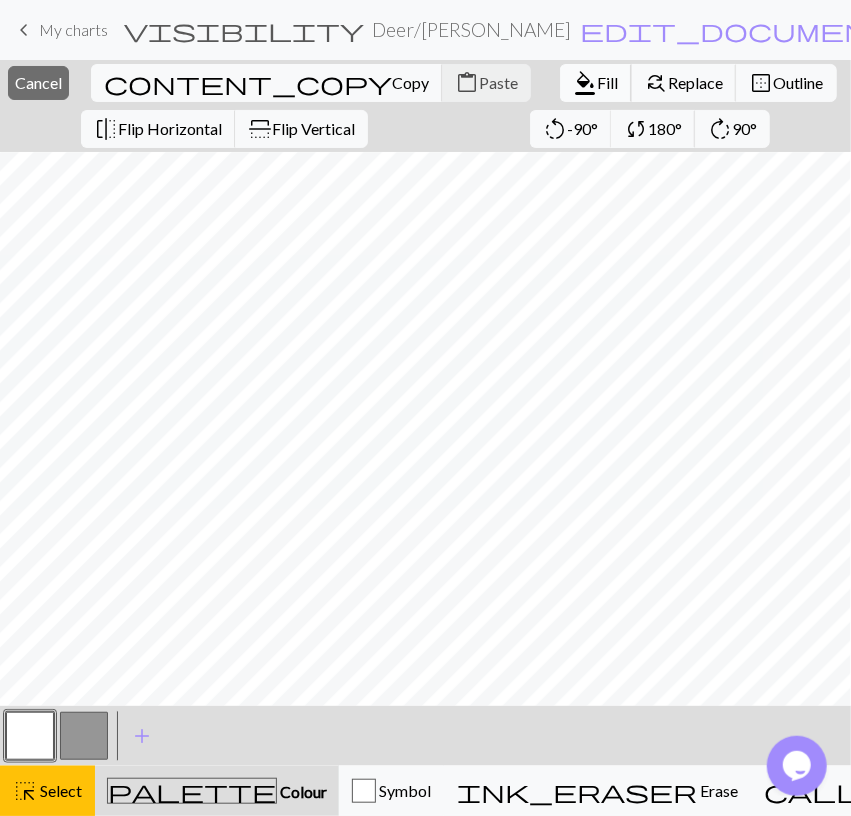 click on "format_color_fill" at bounding box center [585, 83] 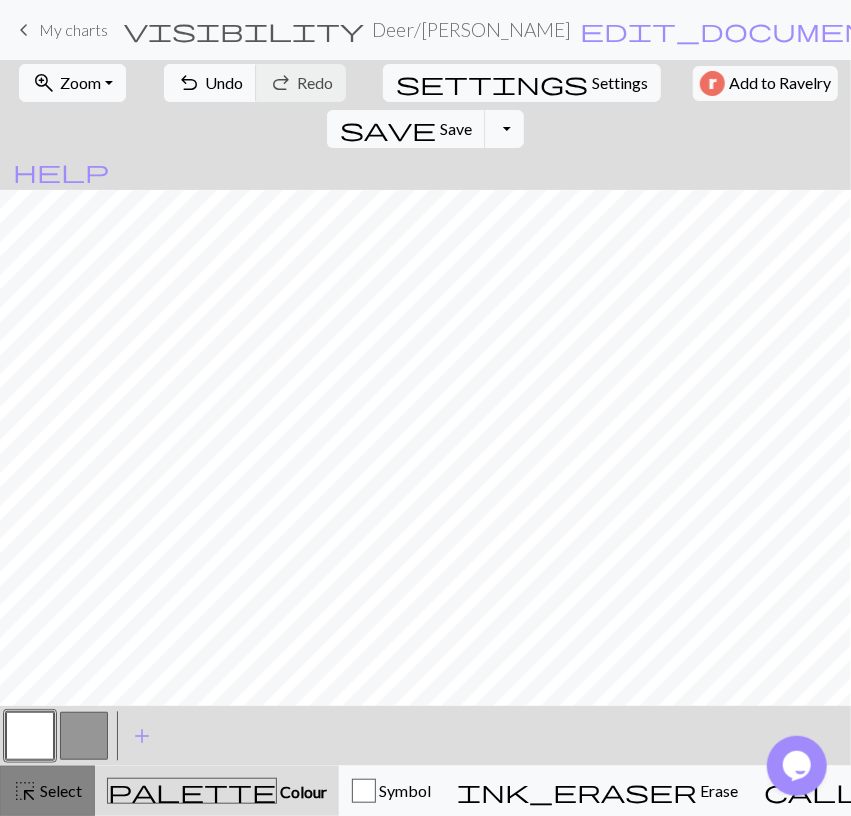 click on "Select" at bounding box center (59, 790) 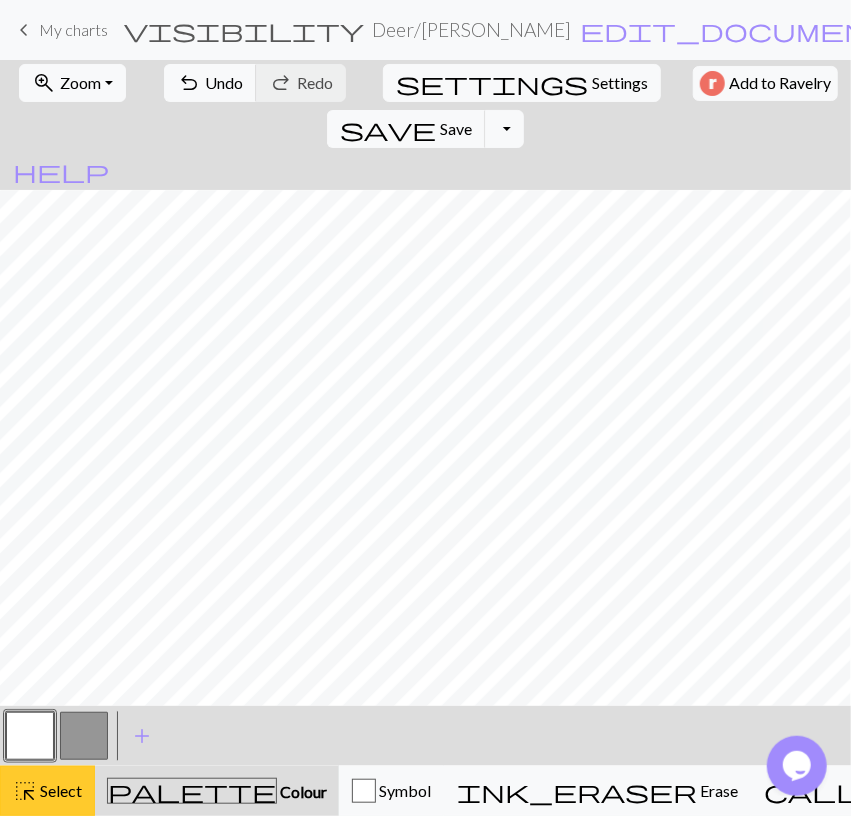click on "Select" at bounding box center [59, 790] 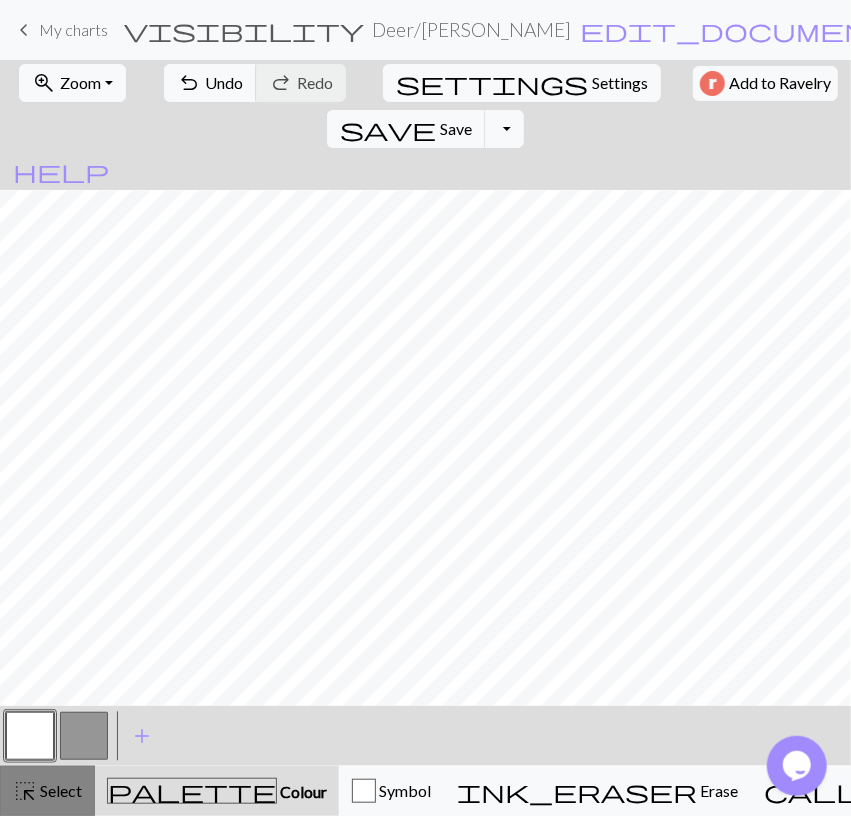 click on "Select" at bounding box center [59, 790] 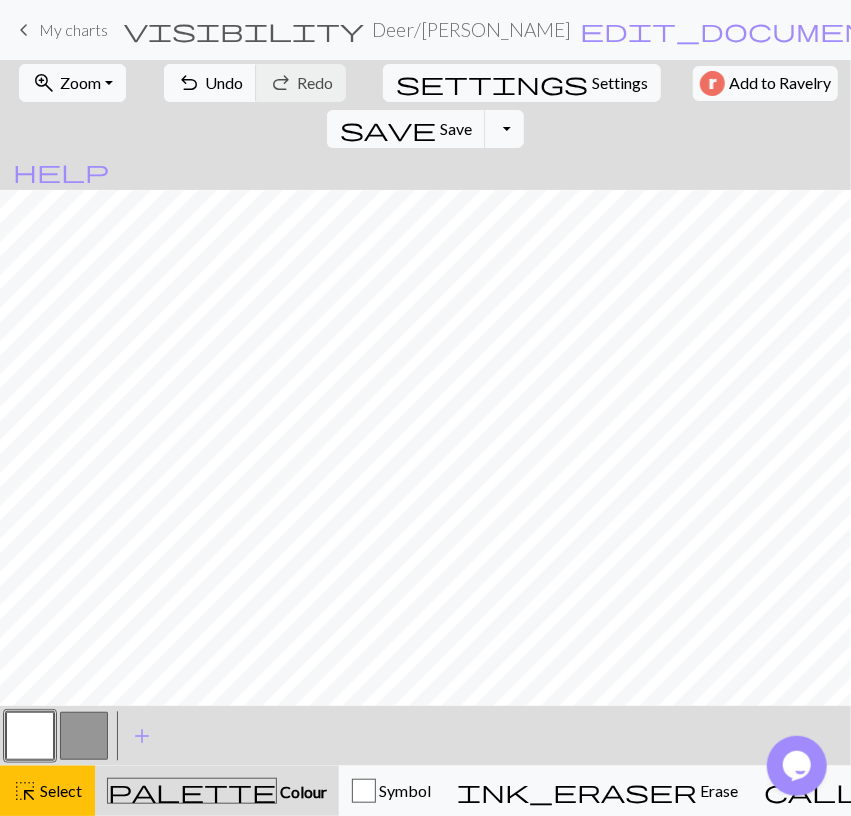 click at bounding box center [84, 736] 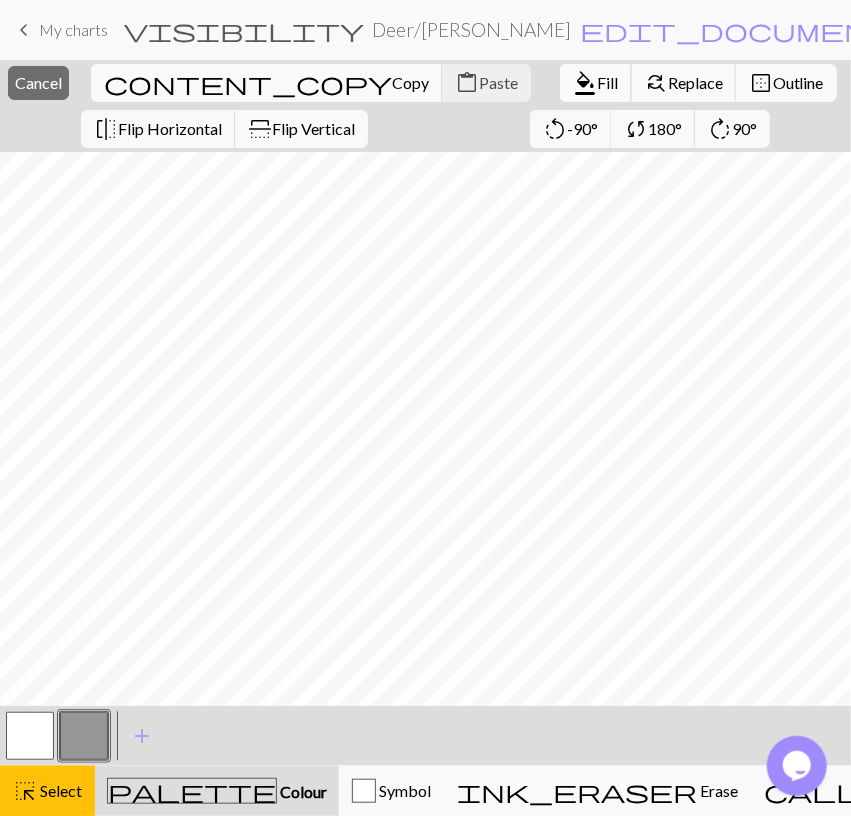 click on "format_color_fill  Fill" at bounding box center [596, 83] 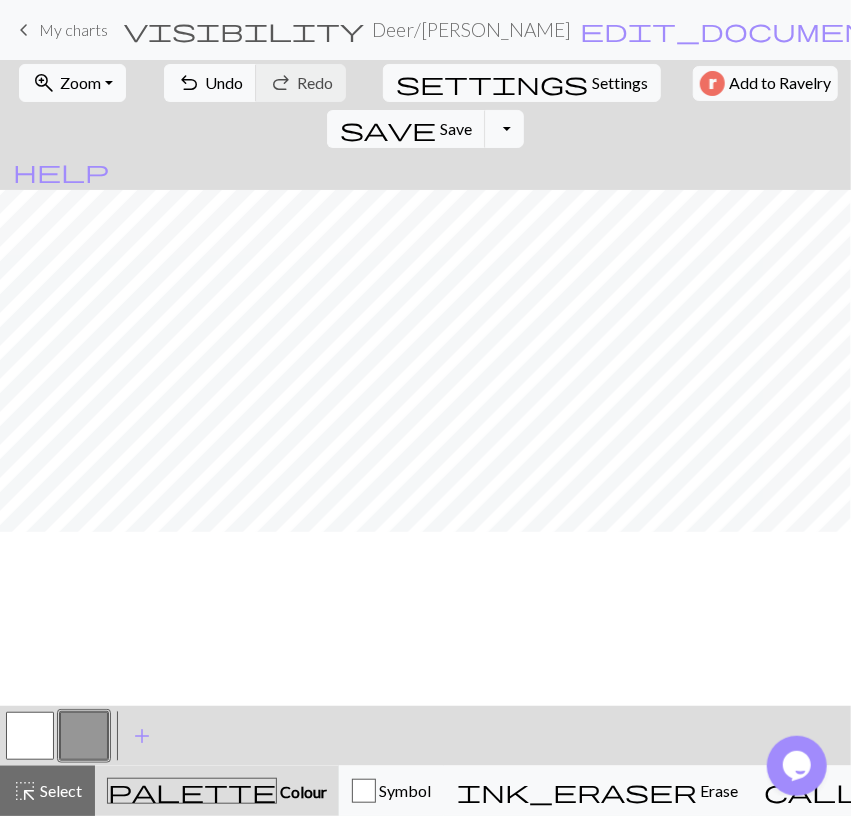 scroll, scrollTop: 0, scrollLeft: 0, axis: both 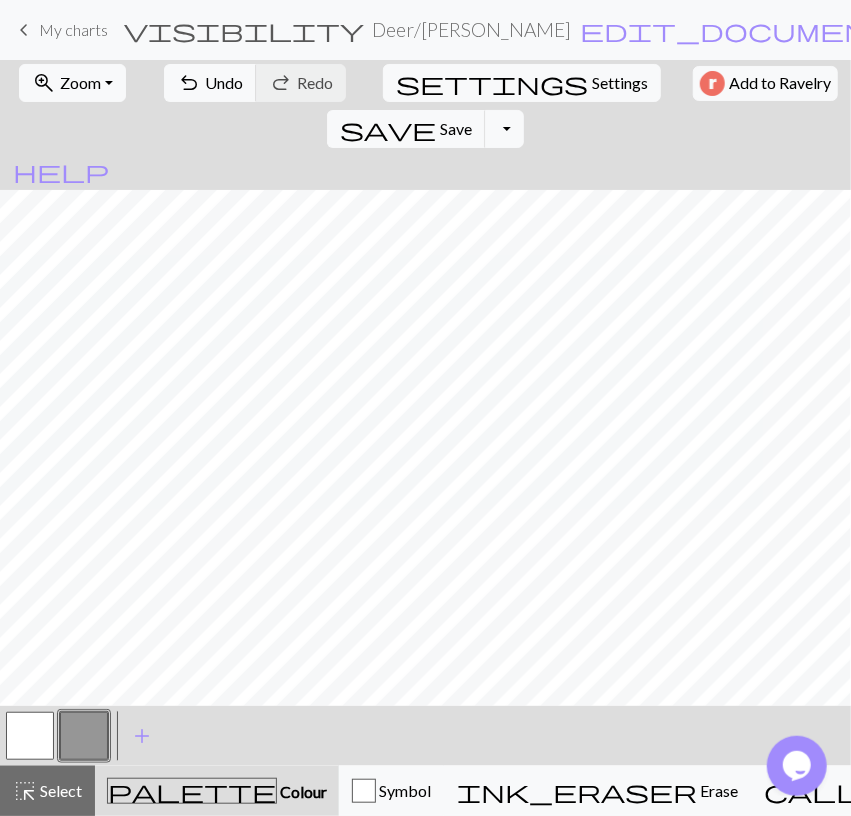 click at bounding box center [30, 736] 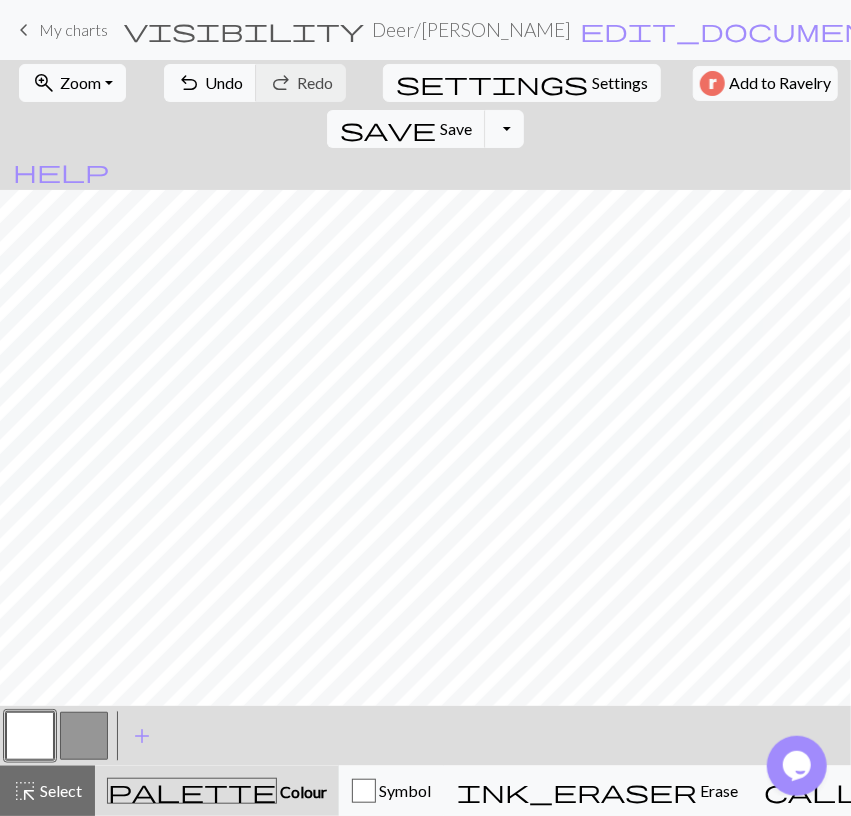 click at bounding box center [84, 736] 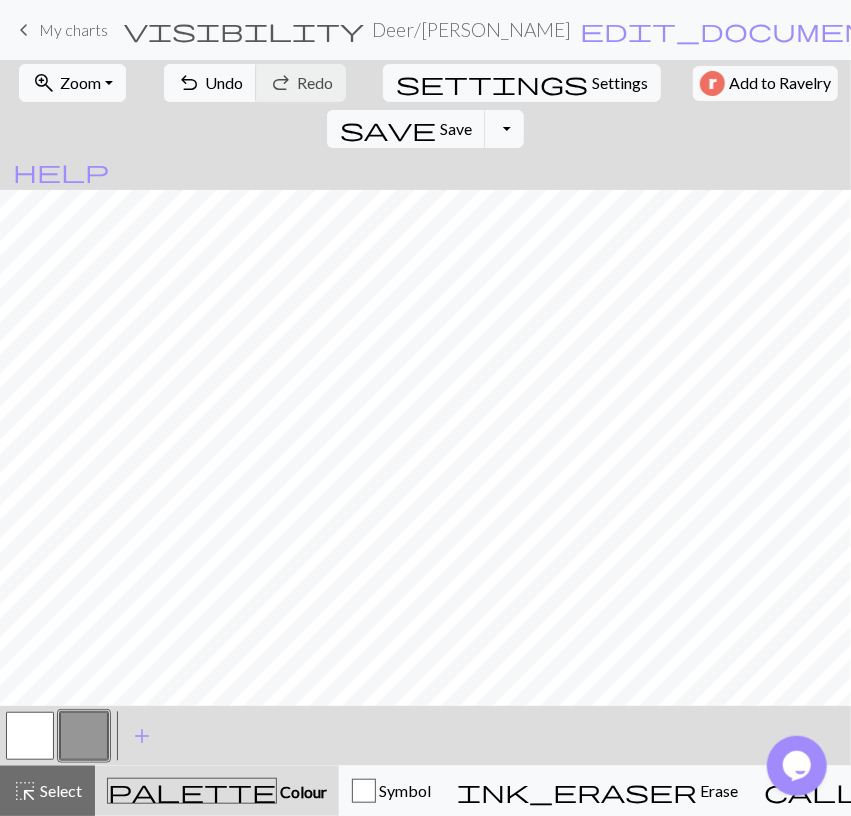 click at bounding box center (30, 736) 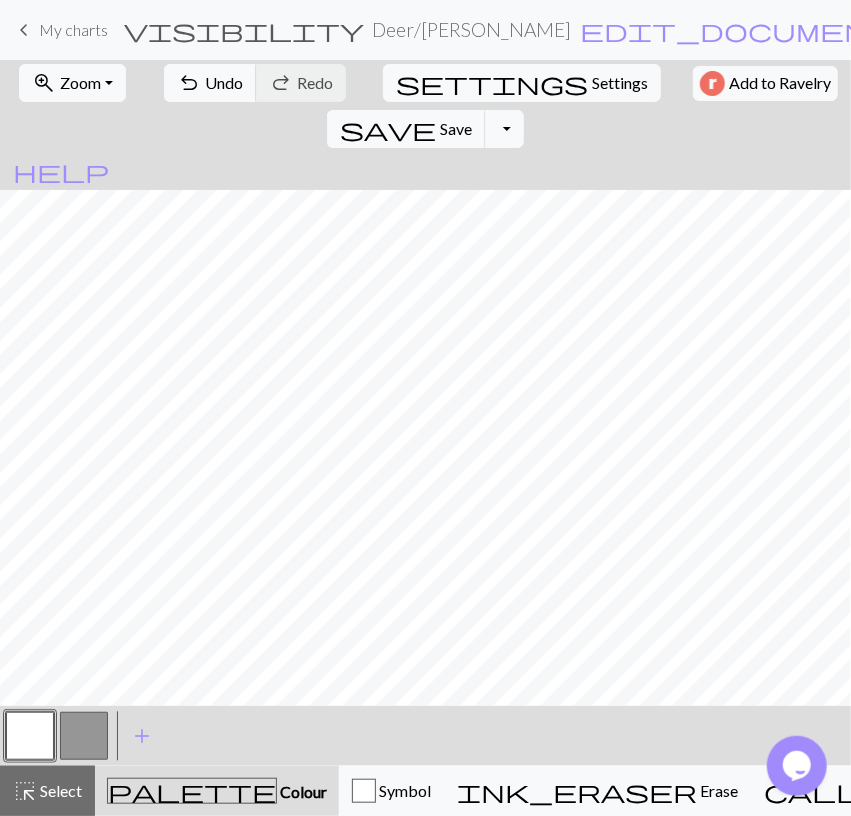 click at bounding box center [84, 736] 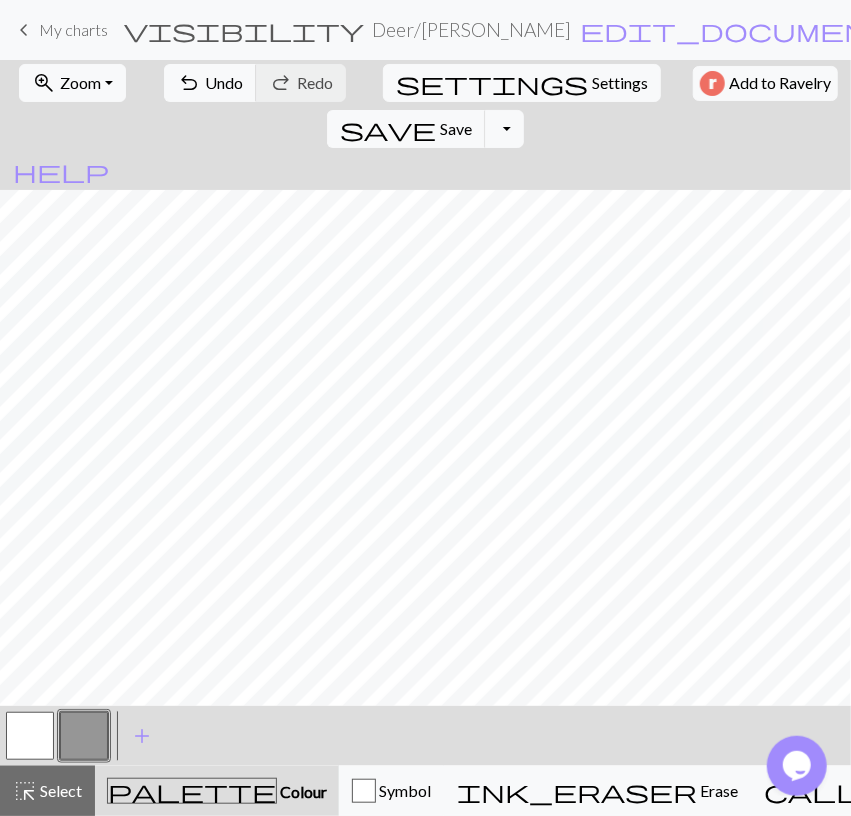 click at bounding box center [30, 736] 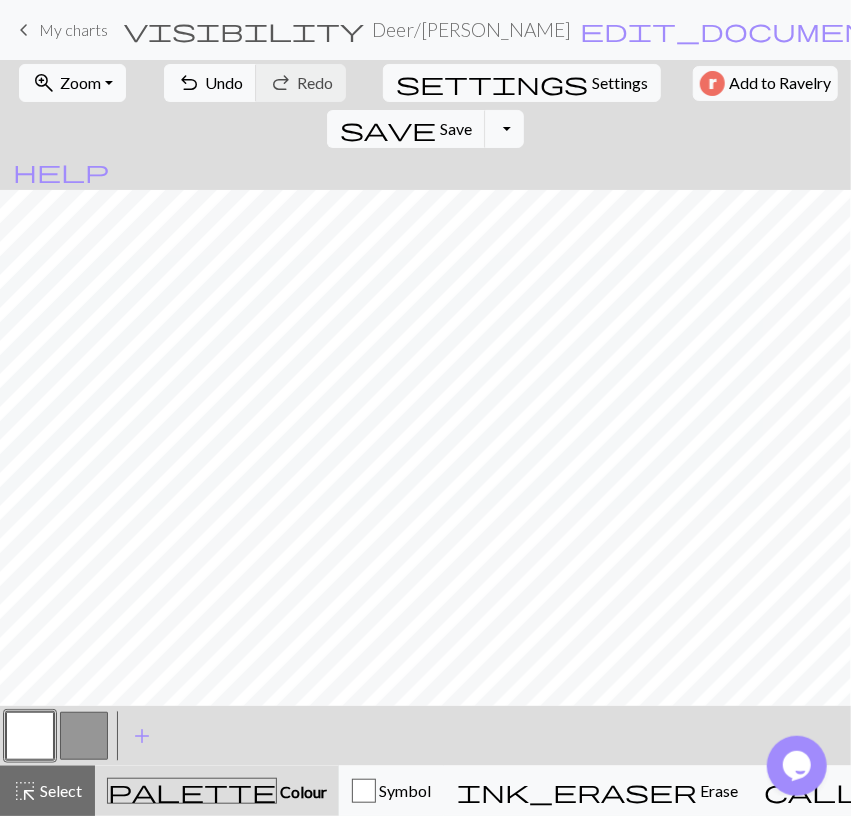 click at bounding box center [84, 736] 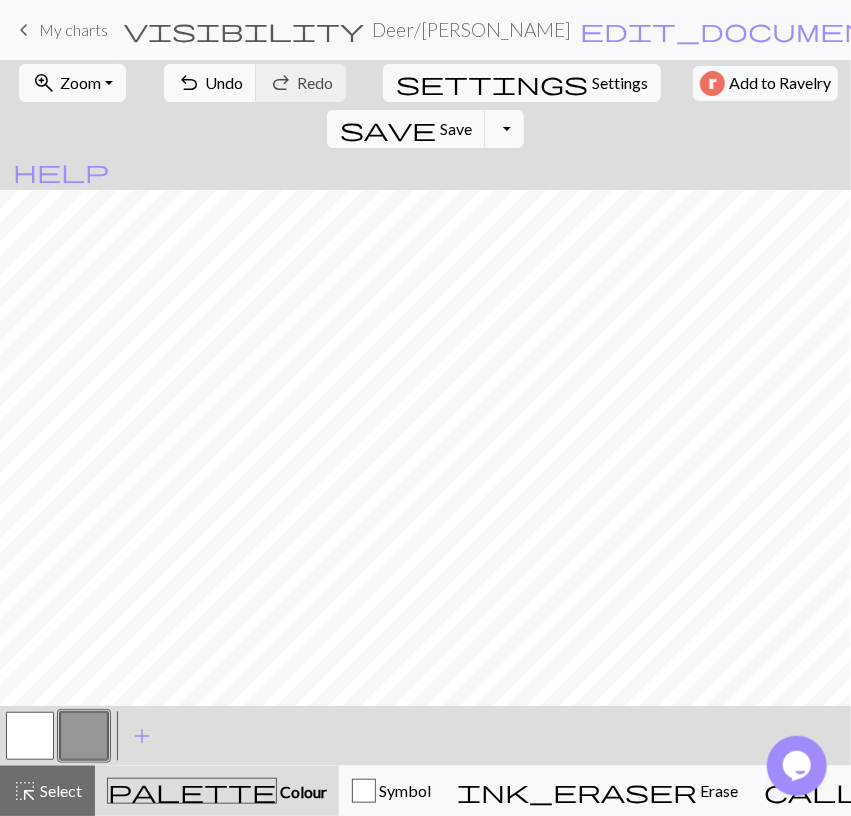 click at bounding box center (30, 736) 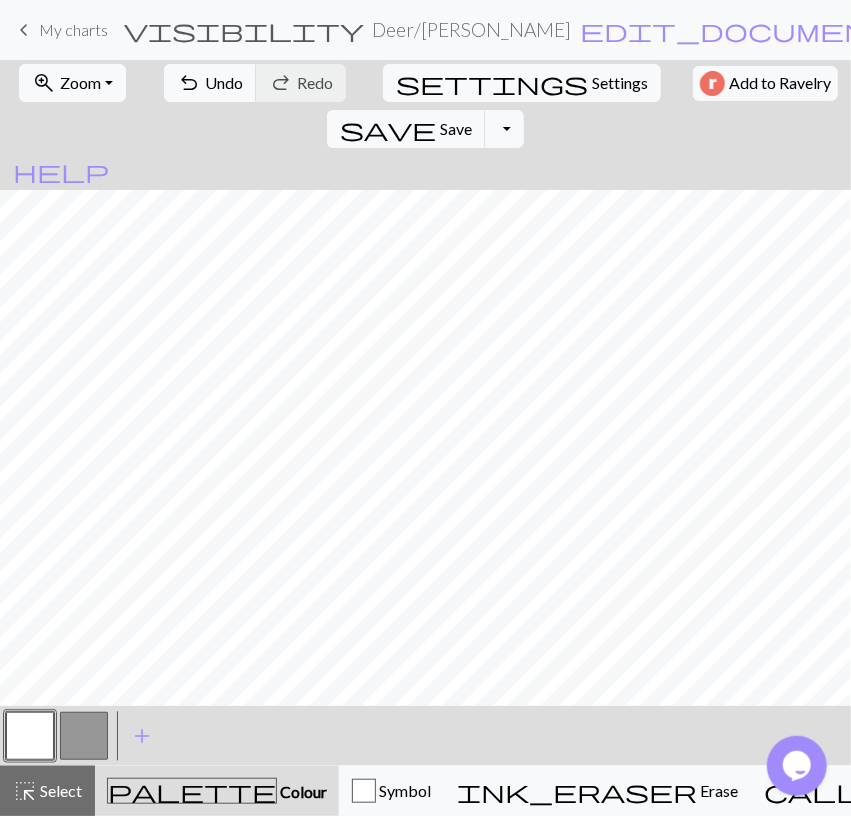 click at bounding box center [84, 736] 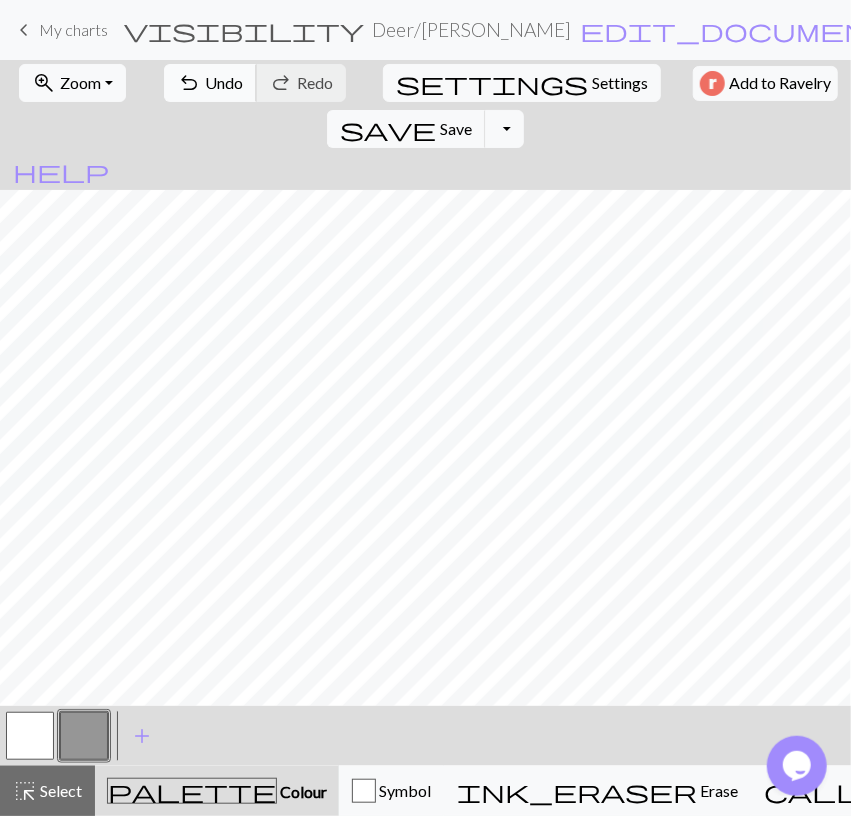 click on "undo" at bounding box center (189, 83) 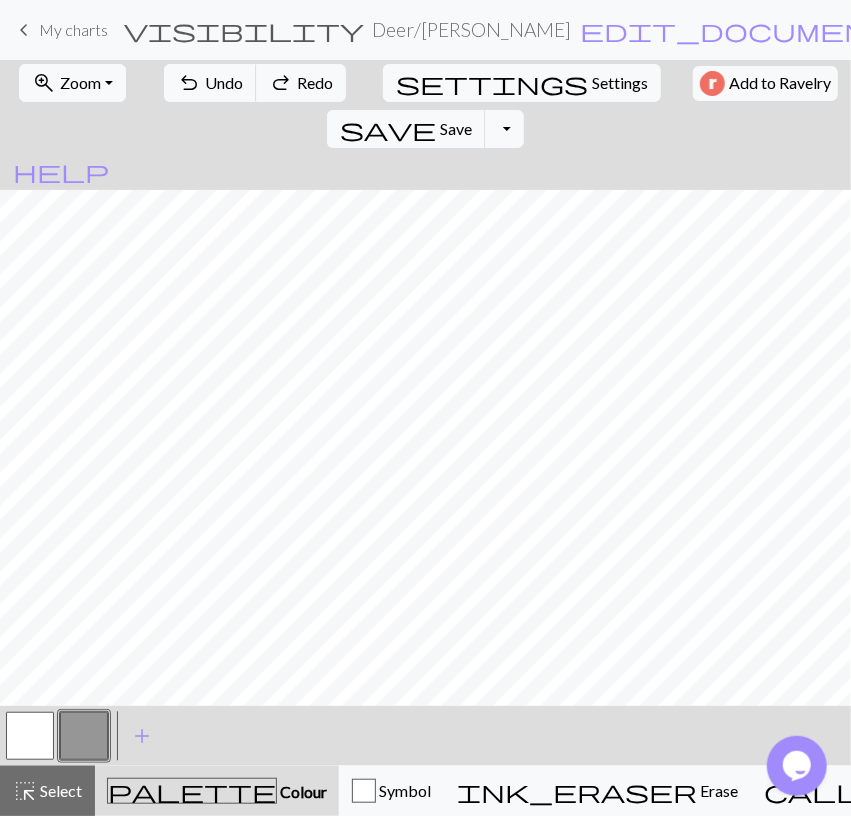 click at bounding box center [84, 736] 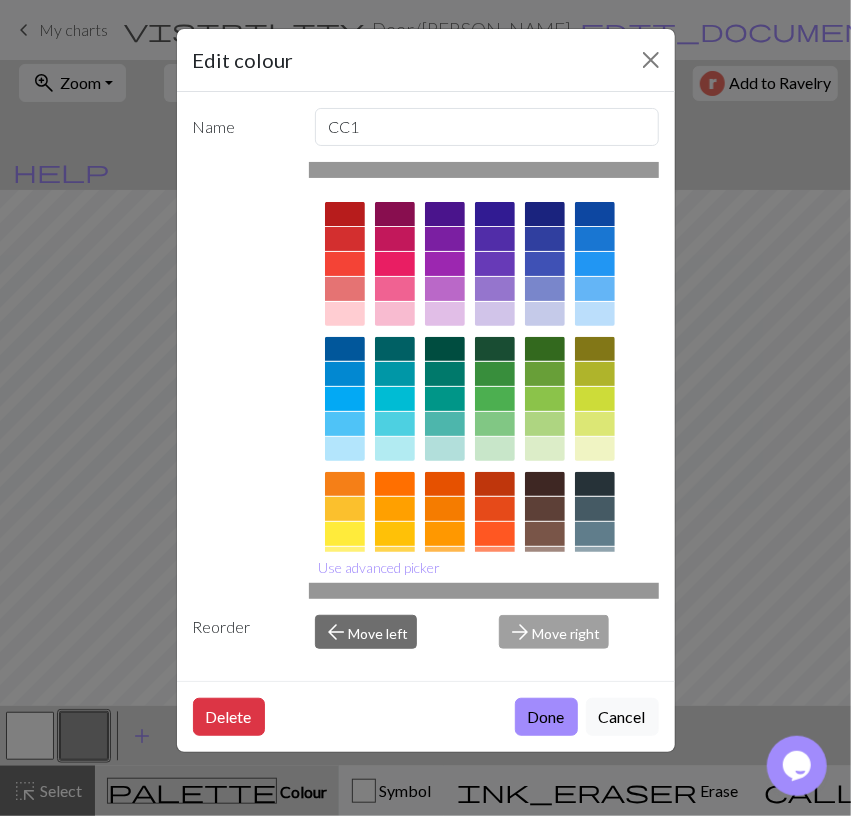 click on "Edit colour Name CC1 Use advanced picker Reorder arrow_back Move left arrow_forward Move right Delete Done Cancel" at bounding box center (425, 408) 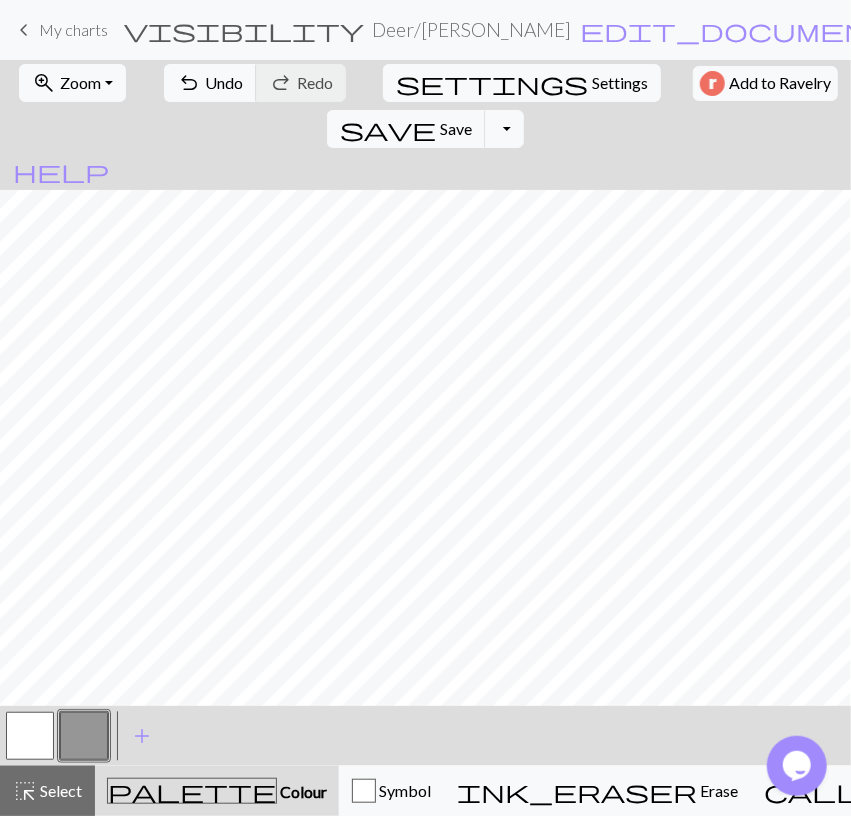 click at bounding box center (30, 736) 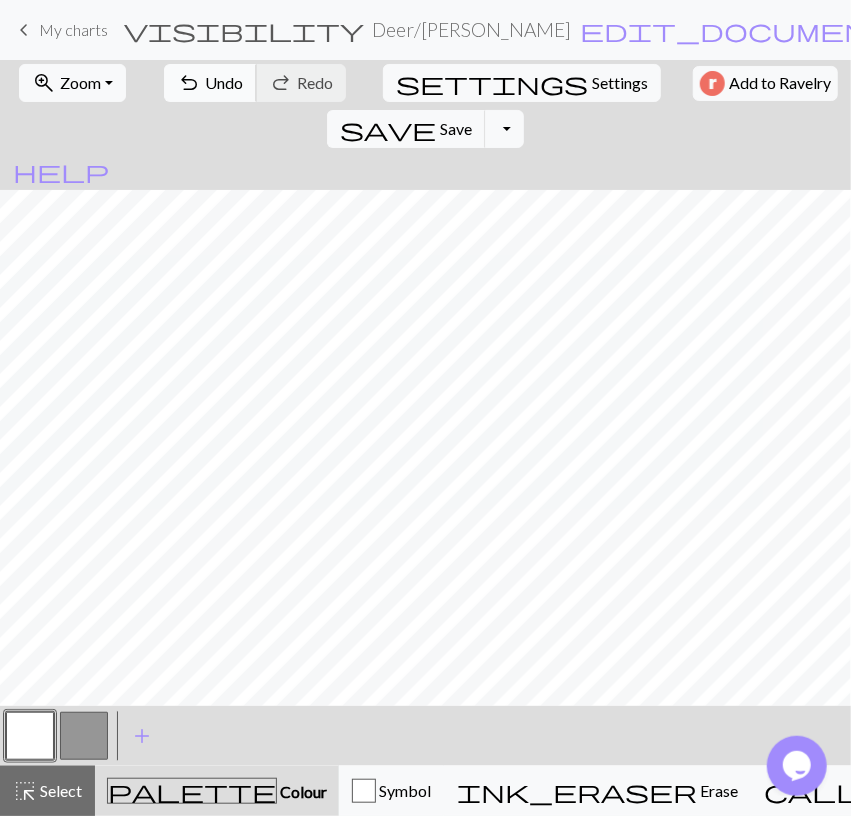 click on "undo Undo Undo" at bounding box center [210, 83] 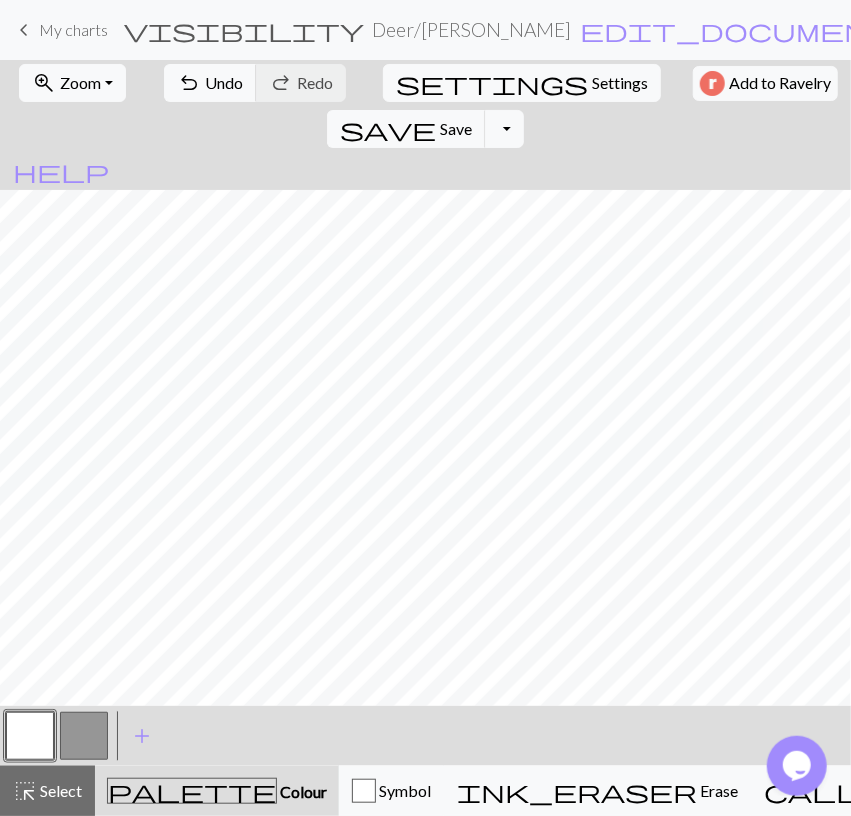 click at bounding box center (84, 736) 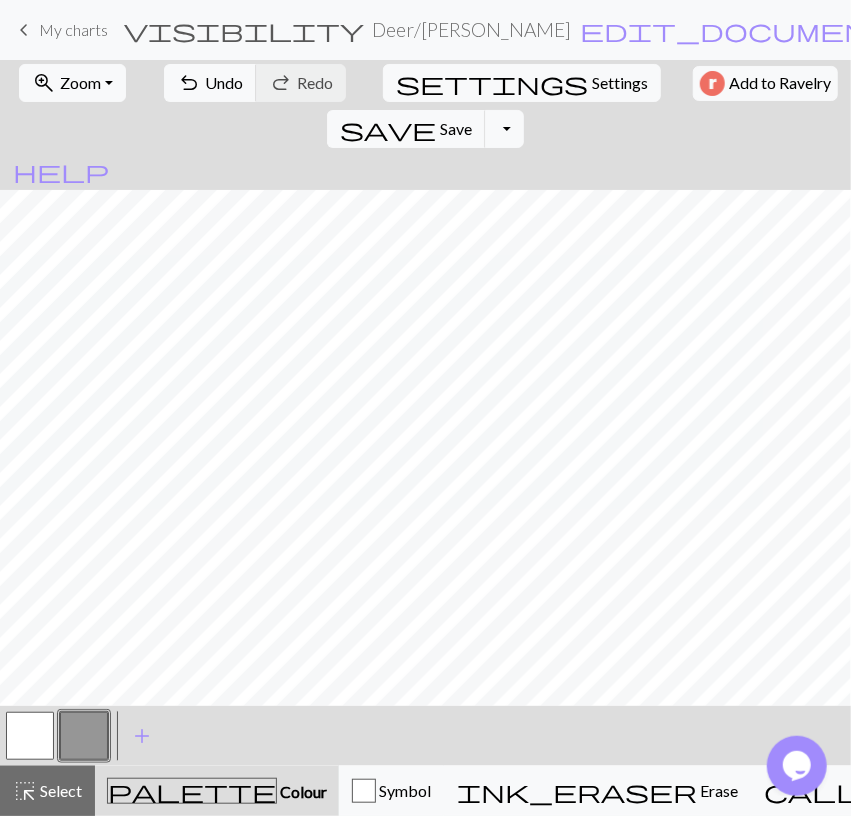 click at bounding box center [30, 736] 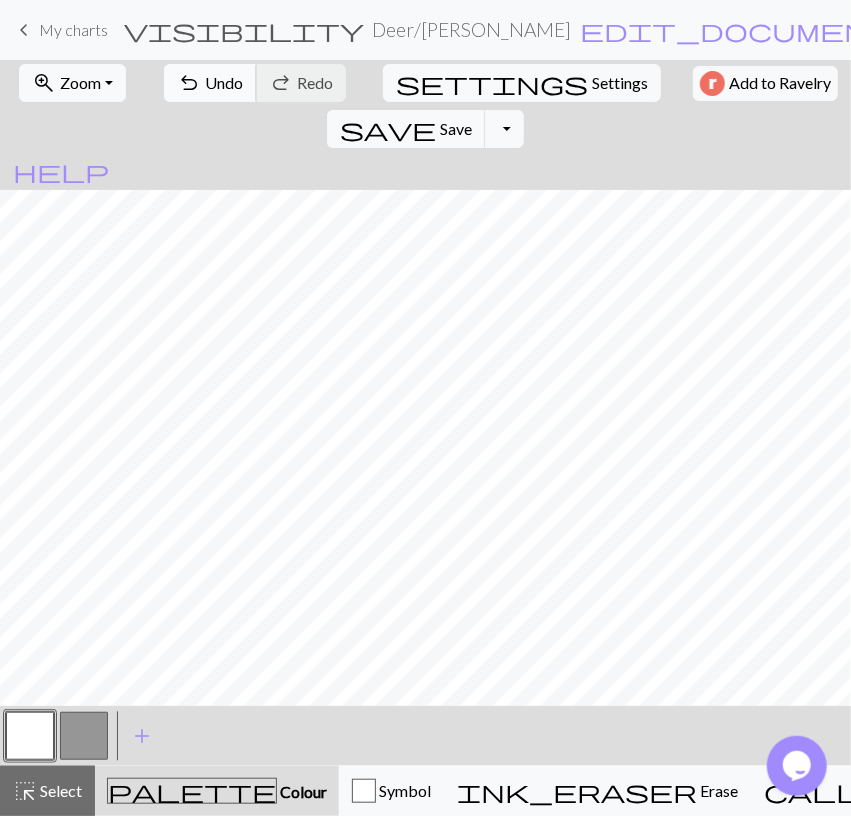 click on "Undo" at bounding box center (224, 82) 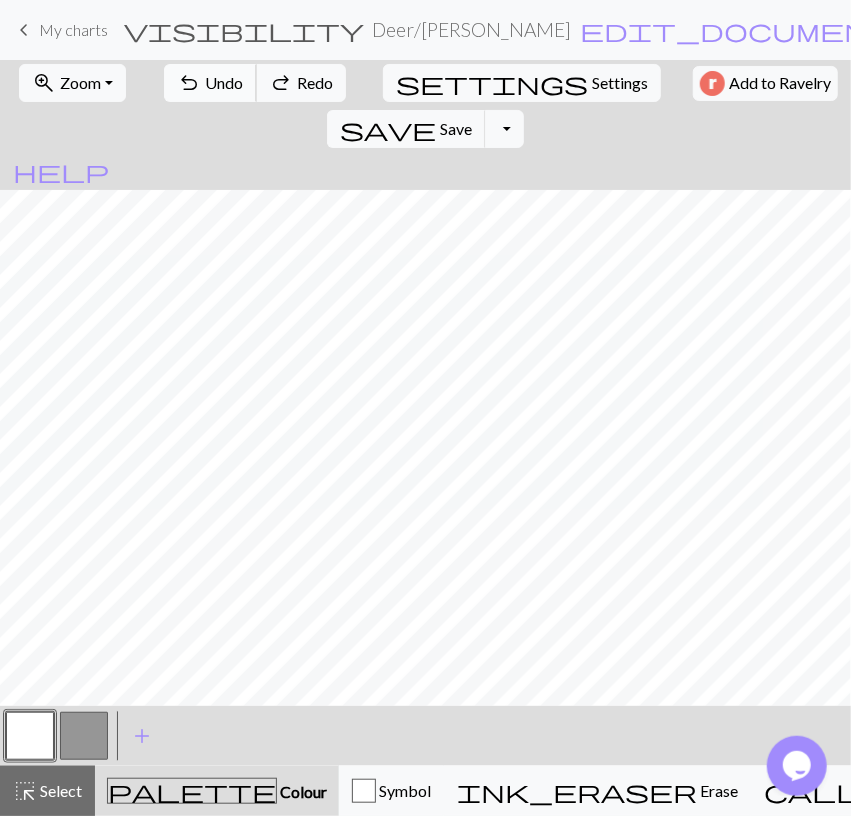 click on "Undo" at bounding box center [224, 82] 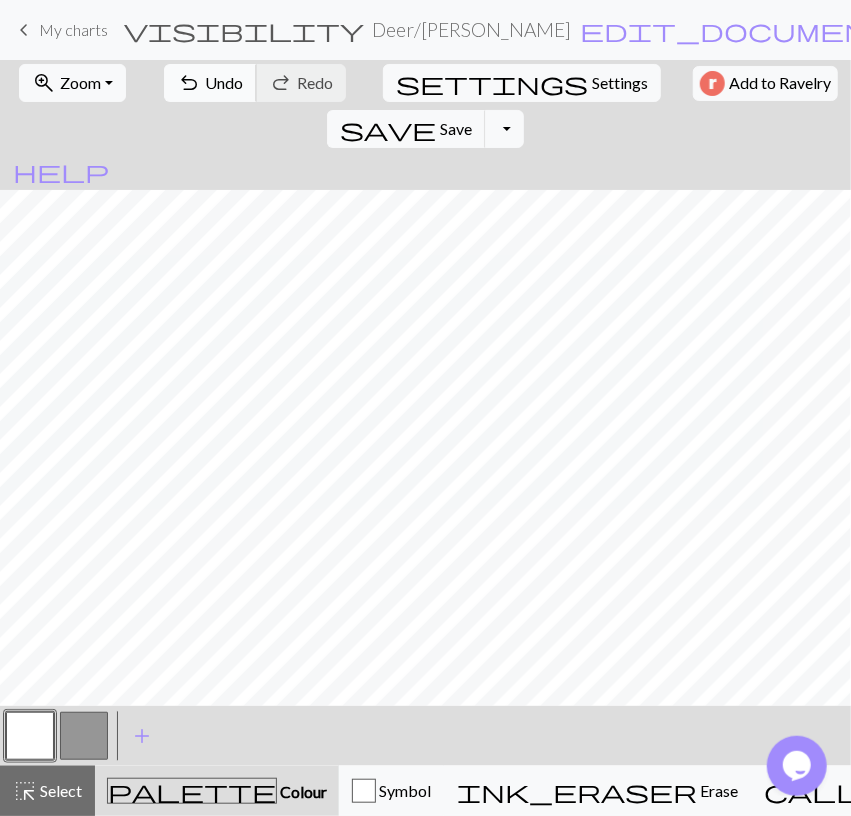 click on "undo" at bounding box center [189, 83] 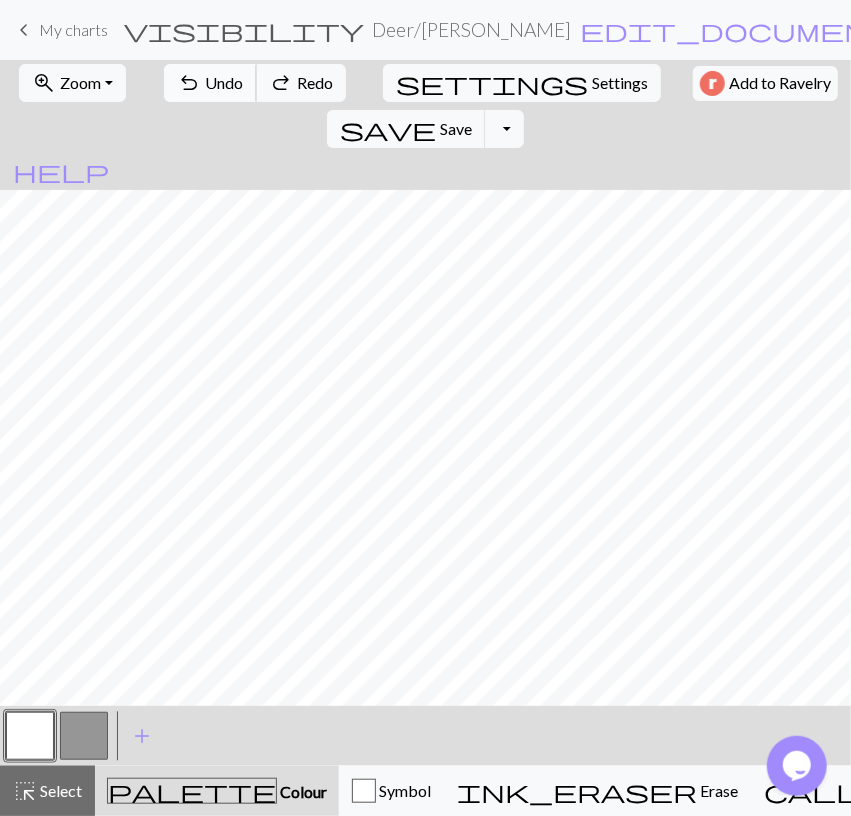 click on "undo" at bounding box center (189, 83) 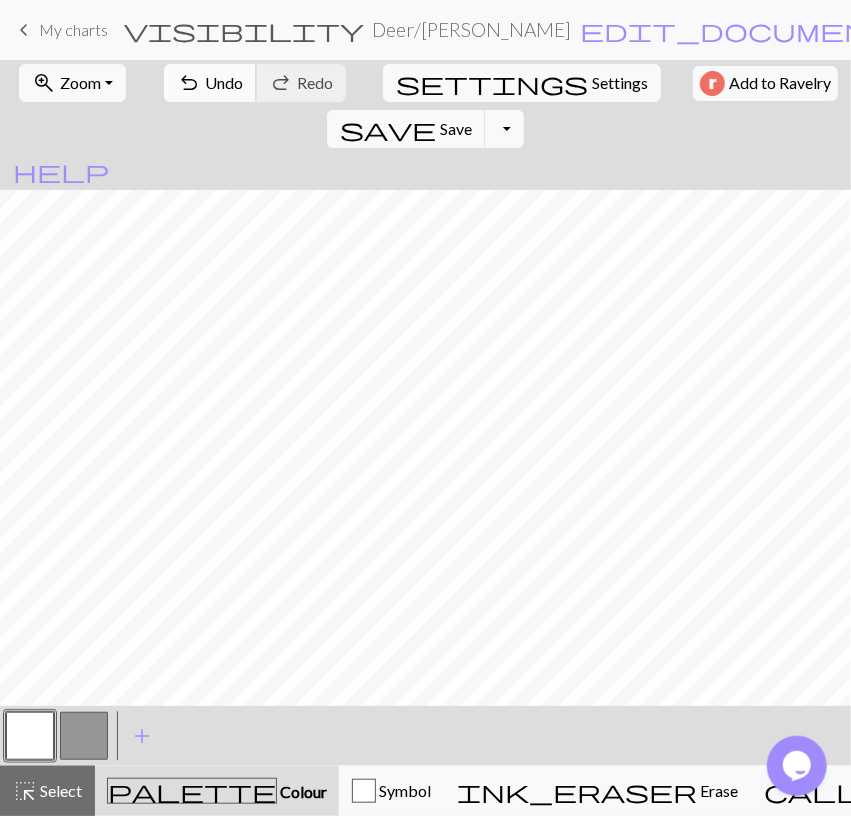 click on "Undo" at bounding box center (224, 82) 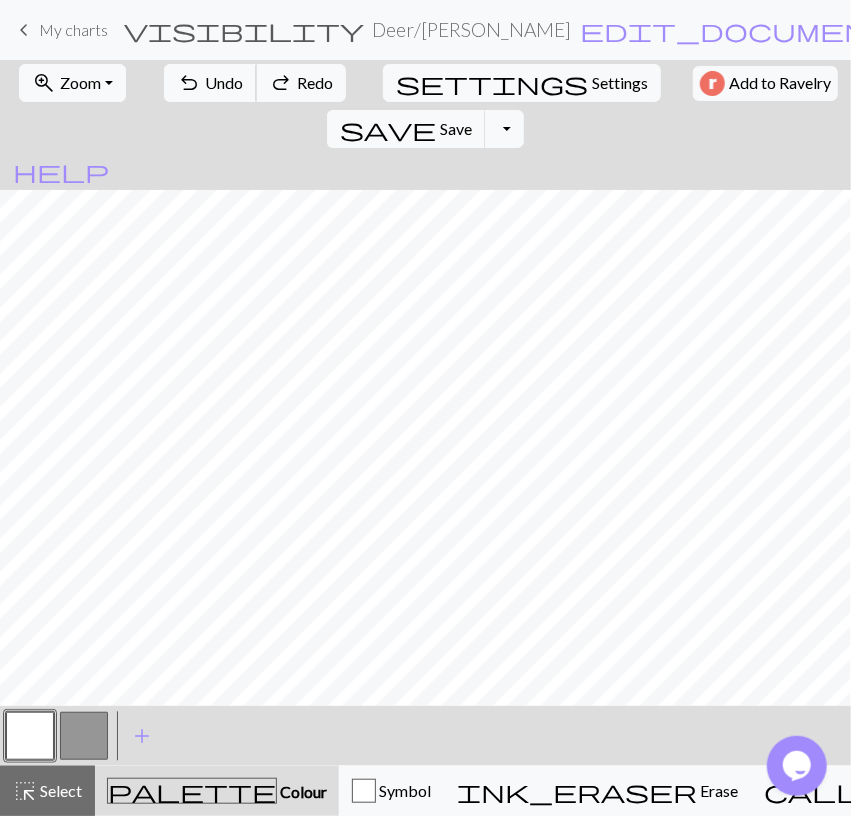 click on "Undo" at bounding box center (224, 82) 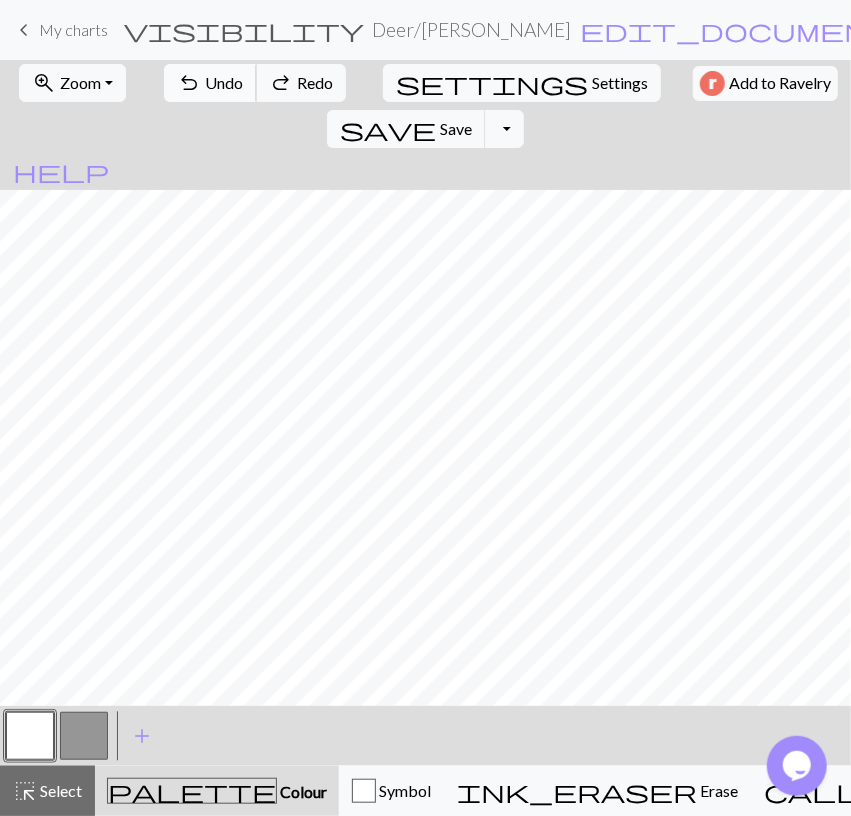 click on "Undo" at bounding box center (224, 82) 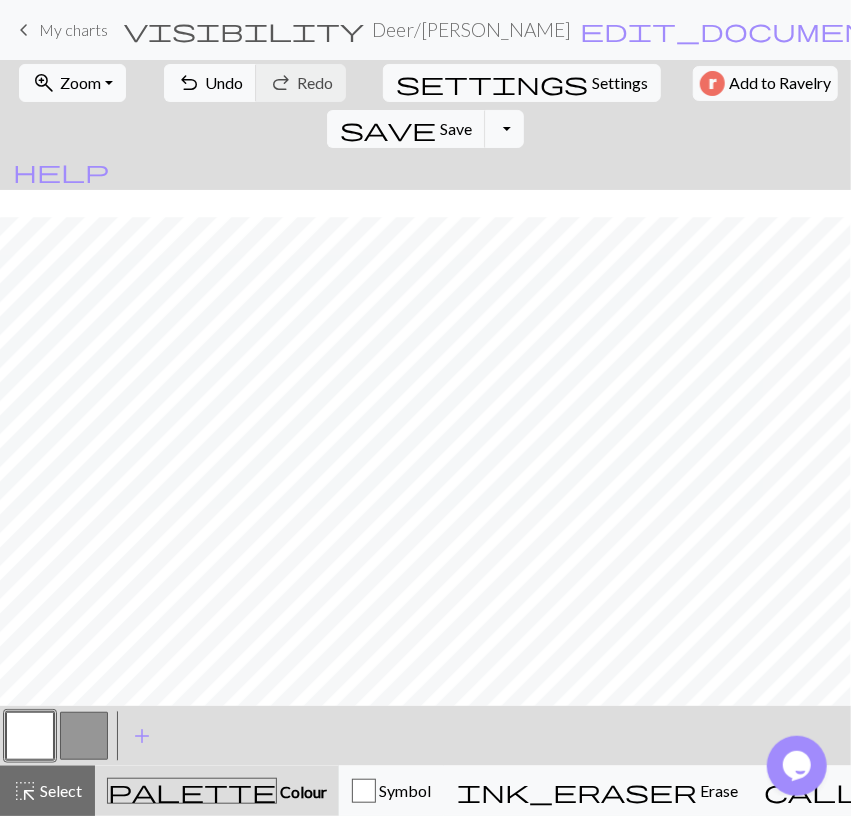scroll, scrollTop: 259, scrollLeft: 0, axis: vertical 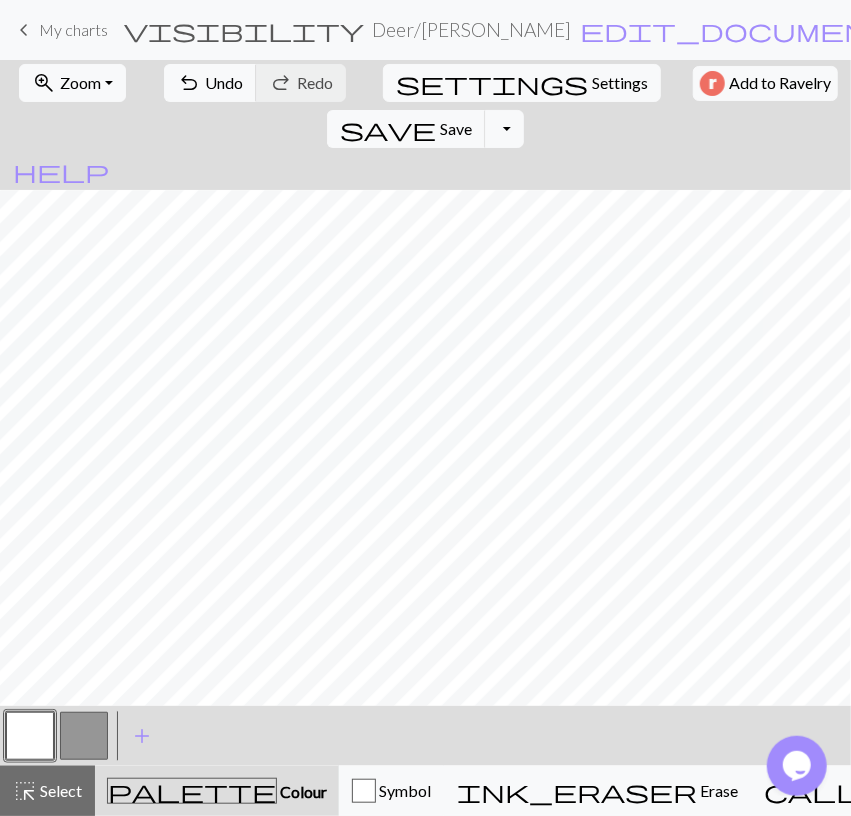 click at bounding box center (84, 736) 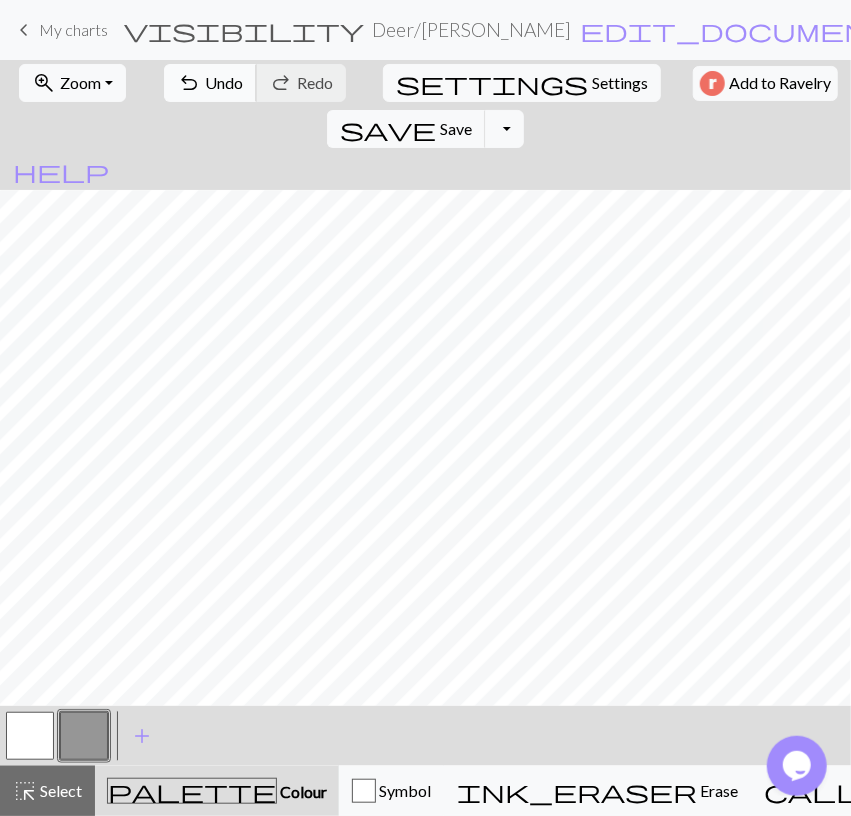 click on "Undo" at bounding box center (224, 82) 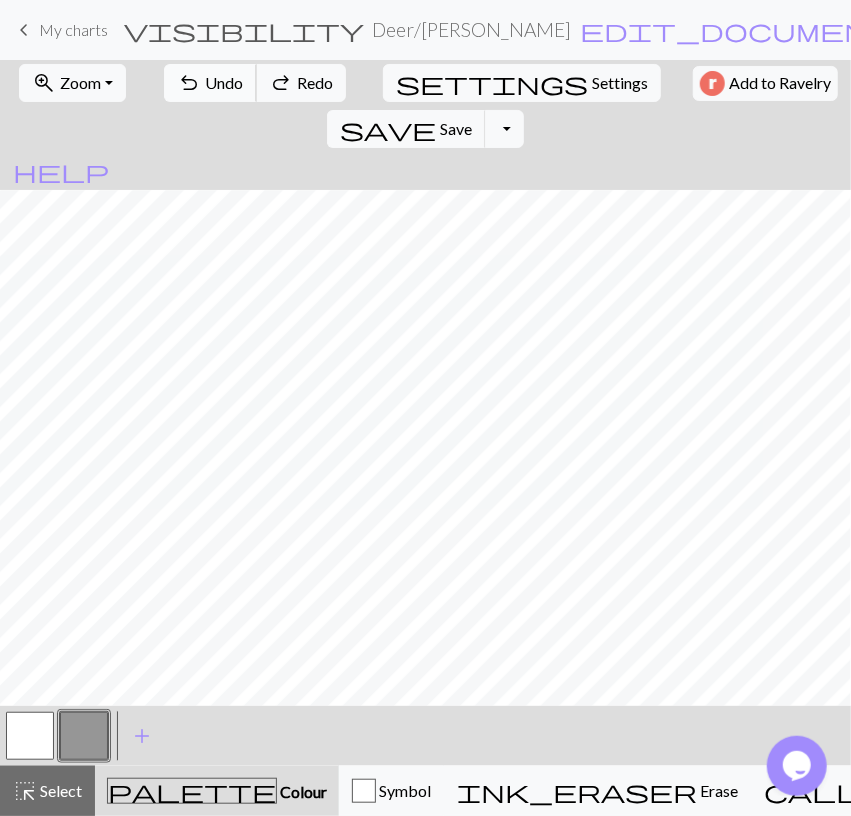click on "Undo" at bounding box center (224, 82) 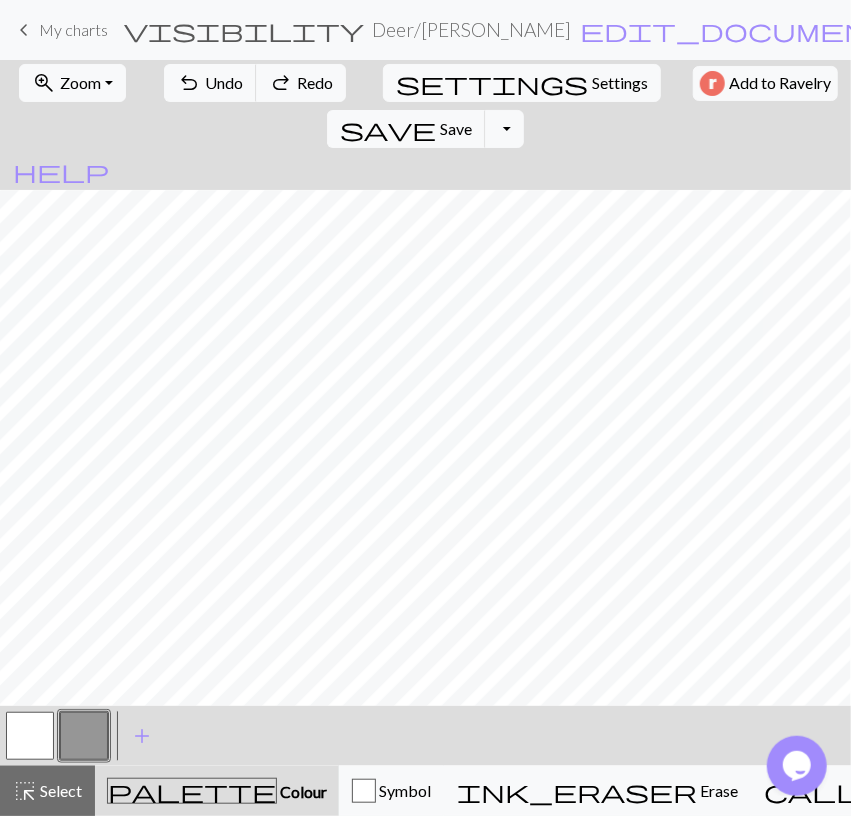 click at bounding box center (30, 736) 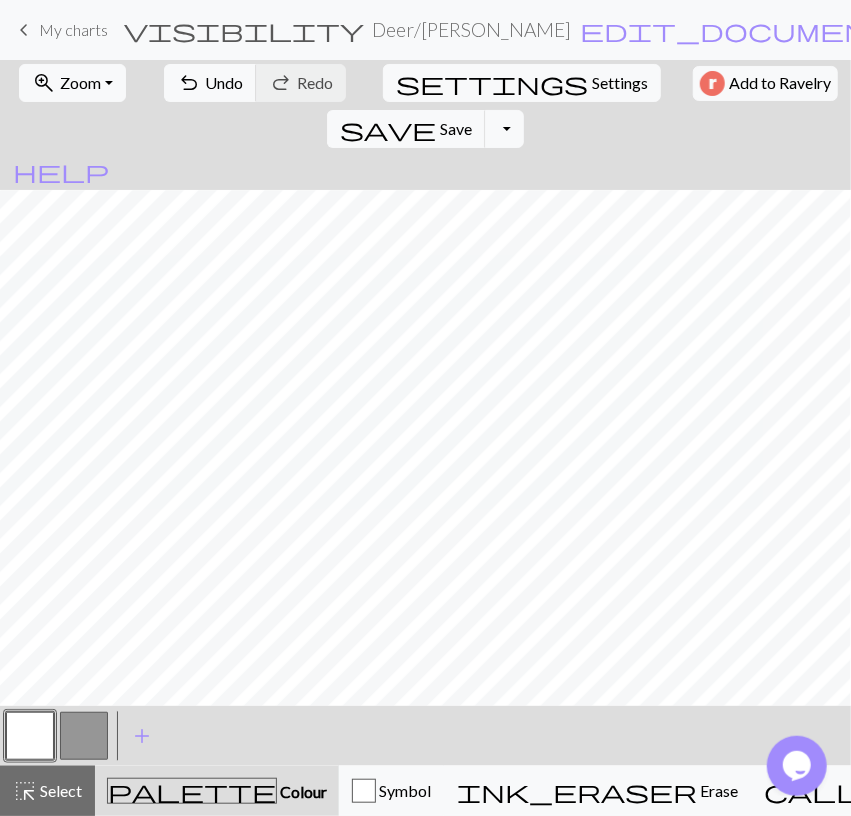 click at bounding box center (84, 736) 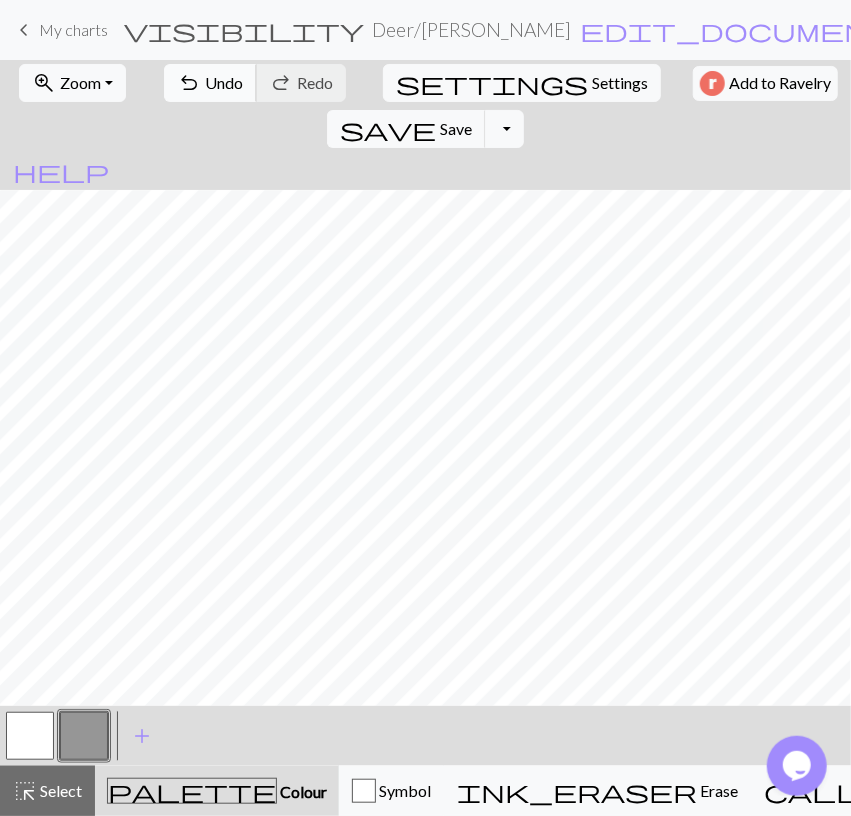 click on "undo Undo Undo redo Redo Redo" at bounding box center (255, 83) 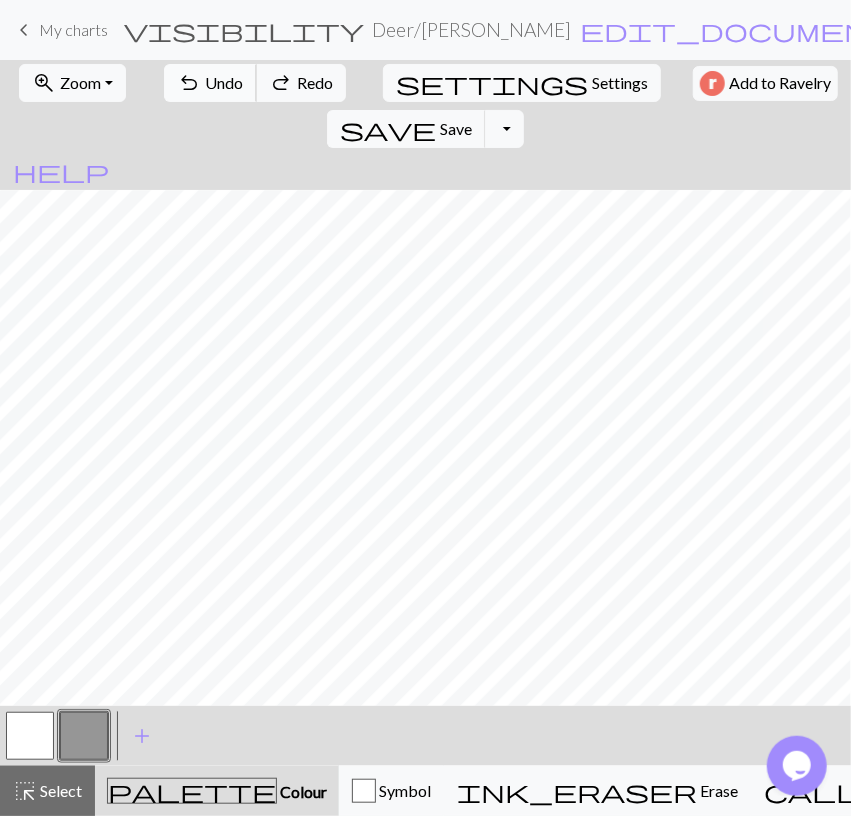 click on "Undo" at bounding box center [224, 82] 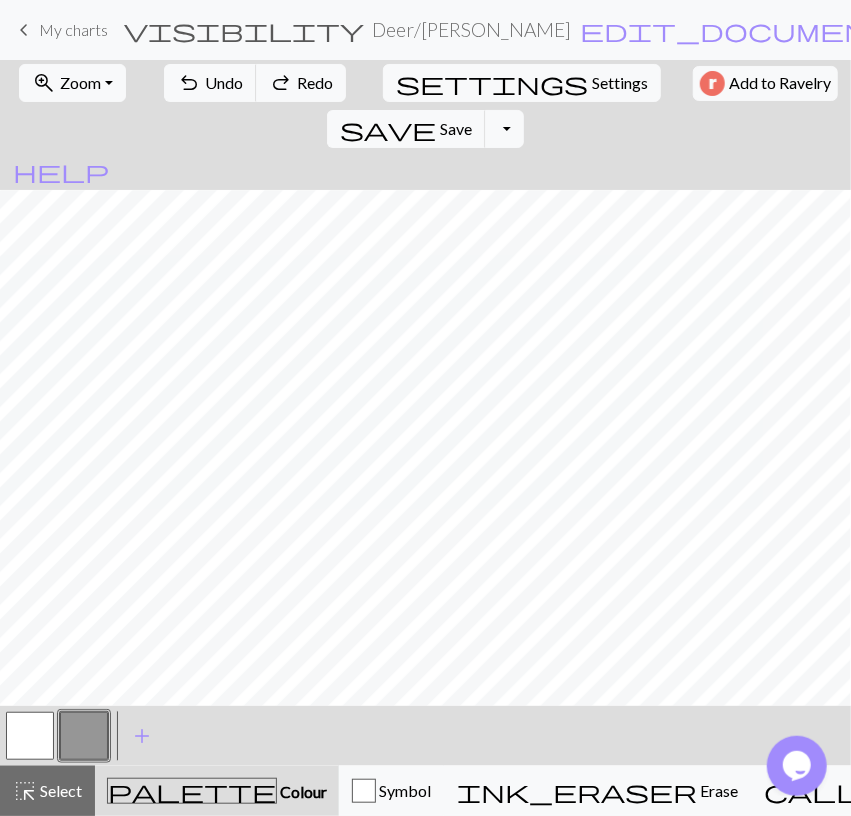 drag, startPoint x: 36, startPoint y: 751, endPoint x: 63, endPoint y: 724, distance: 38.183765 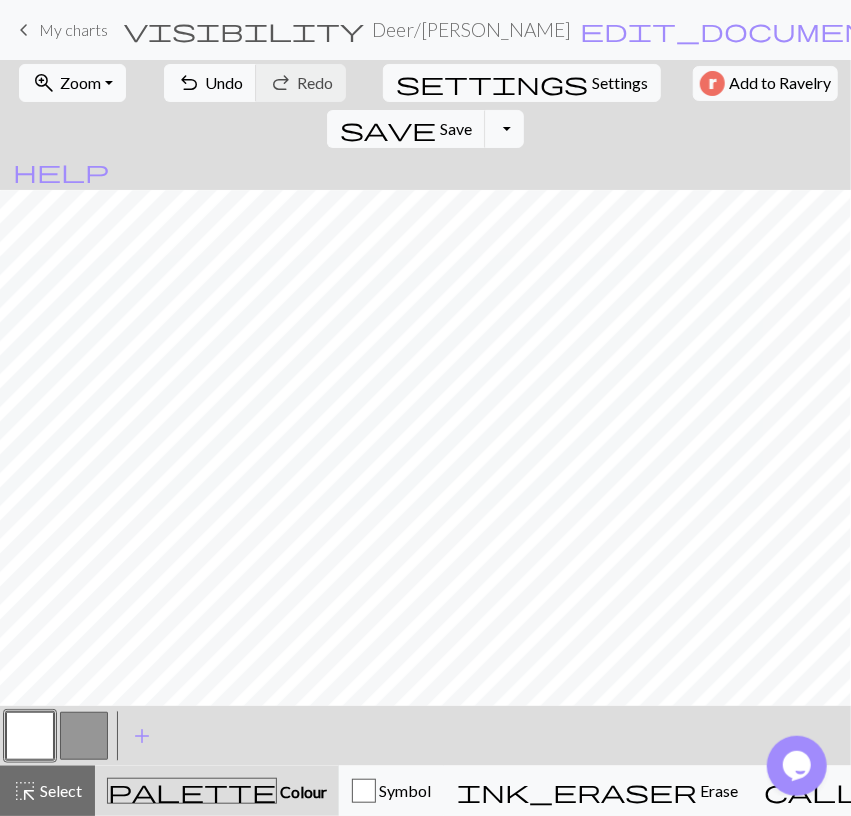 click at bounding box center (84, 736) 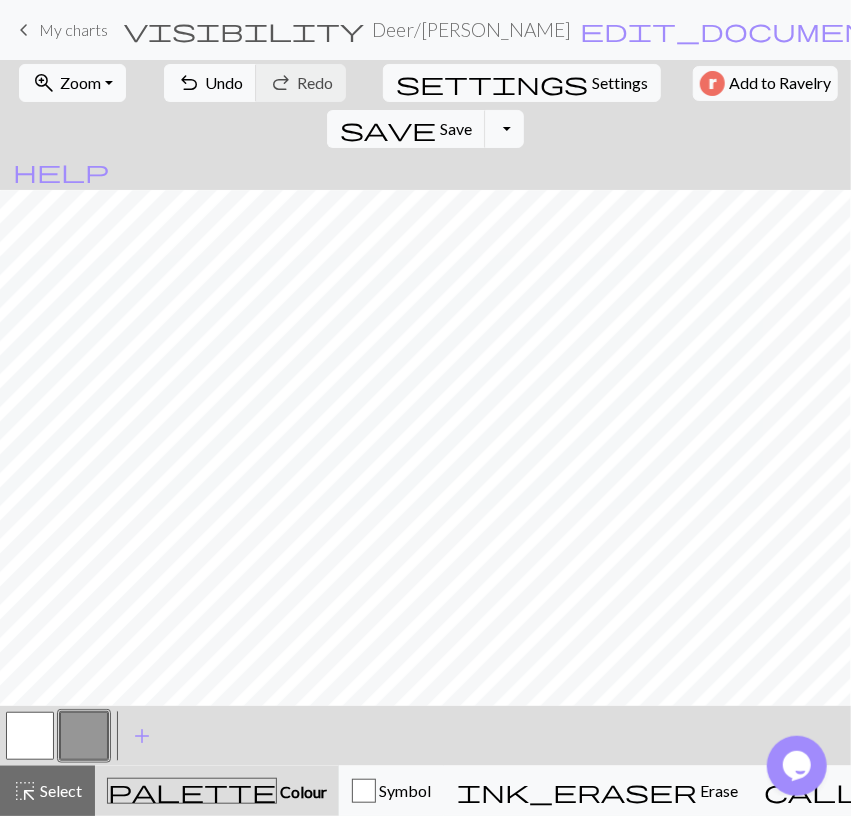 click at bounding box center [30, 736] 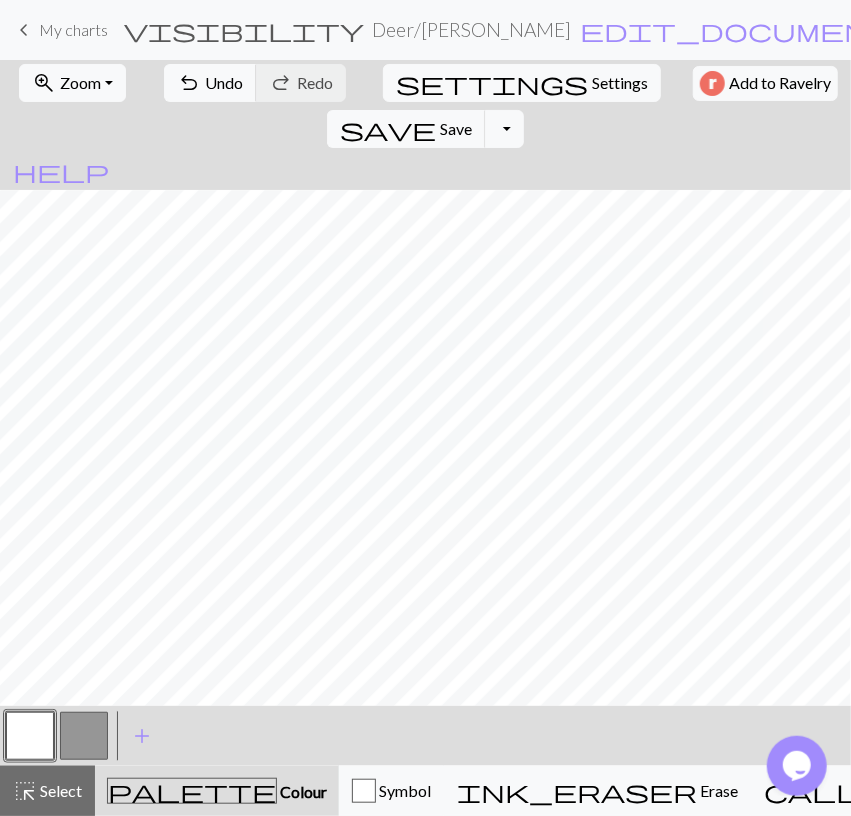 click on "< >" at bounding box center [57, 736] 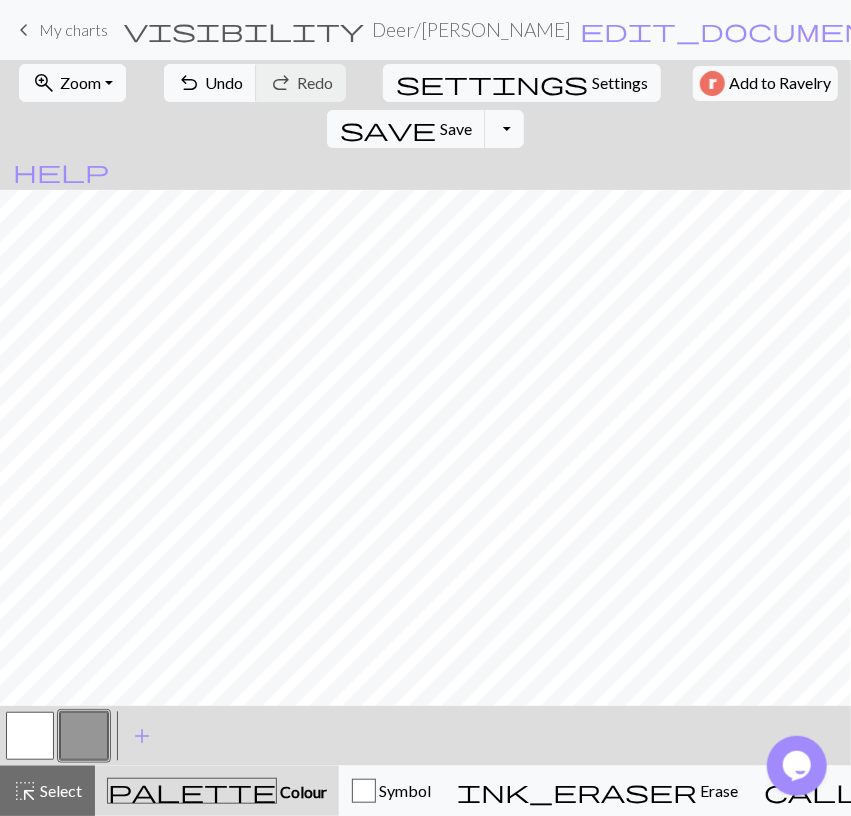 click at bounding box center (30, 736) 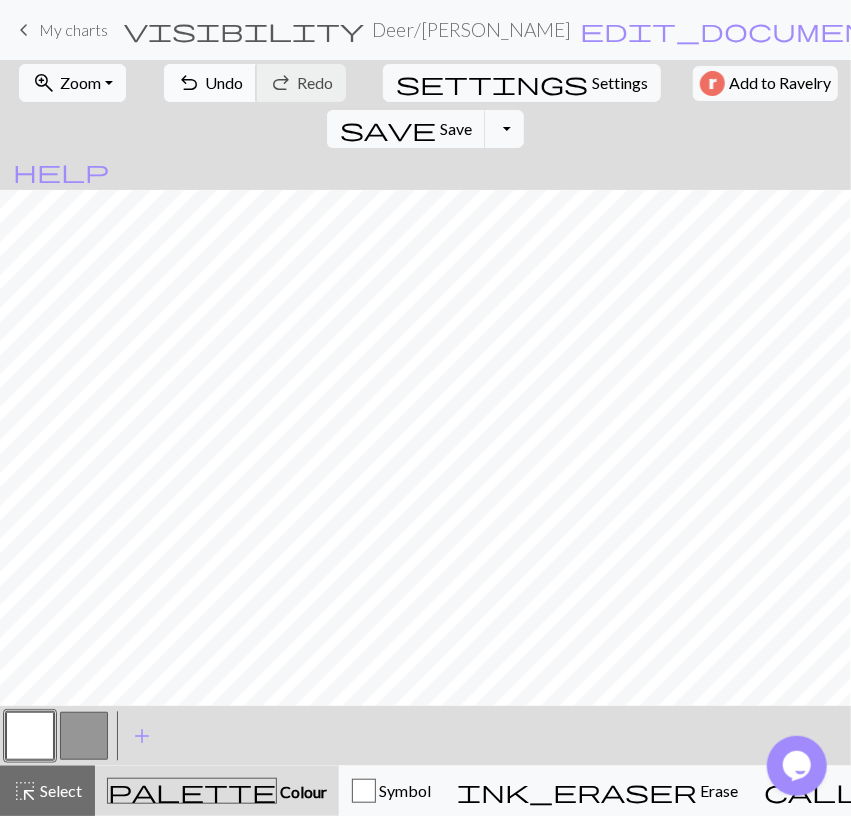 click on "Undo" at bounding box center [224, 82] 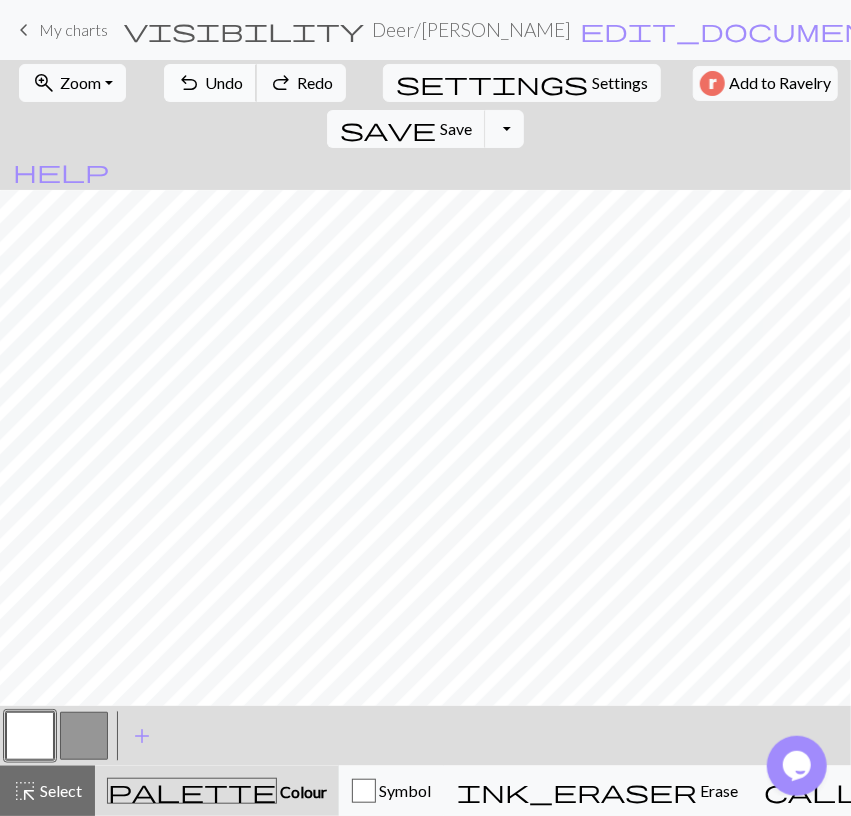 click on "Undo" at bounding box center [224, 82] 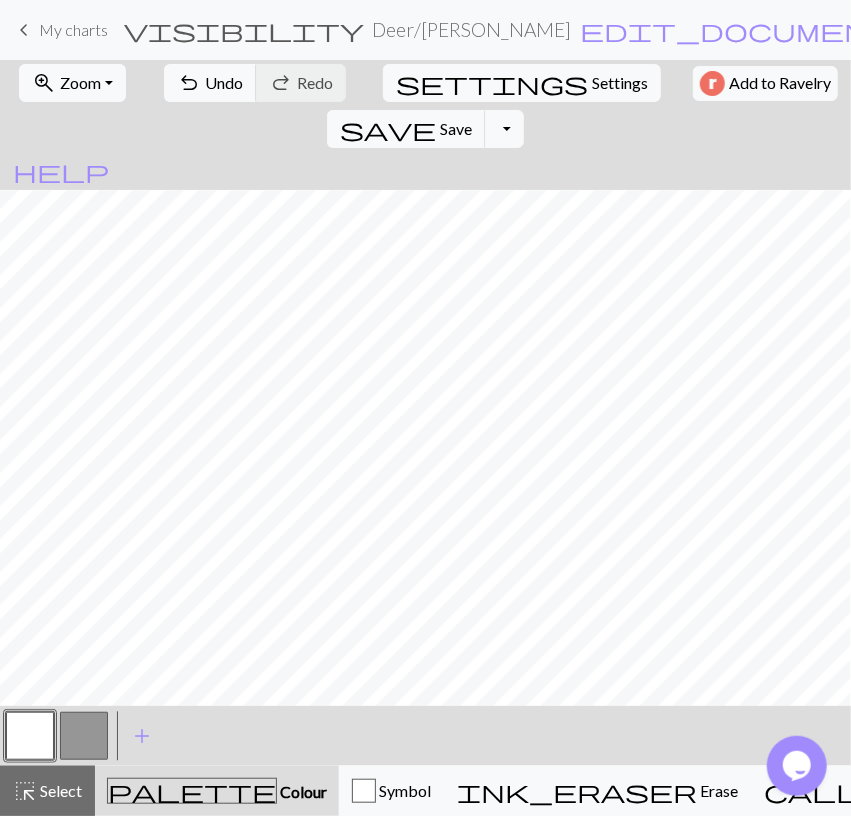 click at bounding box center (84, 736) 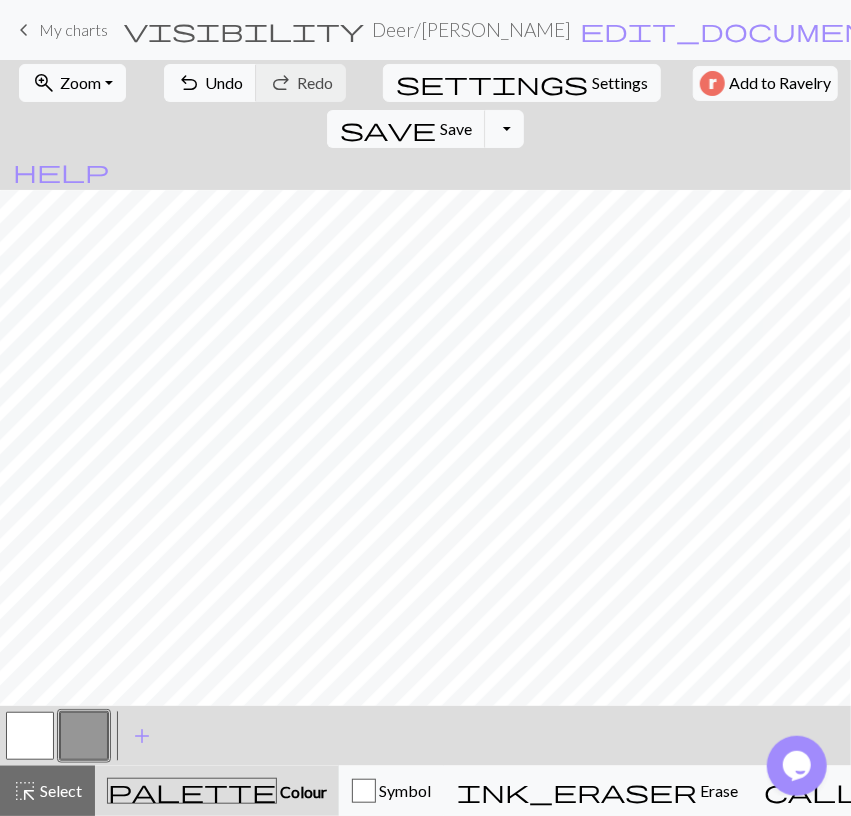 click at bounding box center (30, 736) 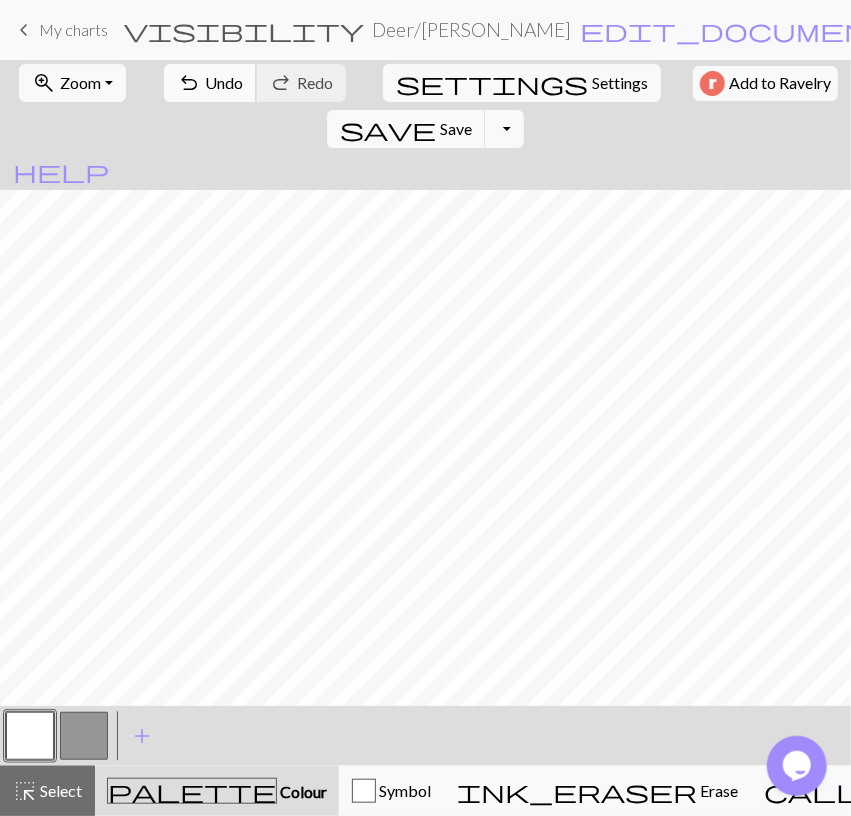 click on "Undo" at bounding box center (224, 82) 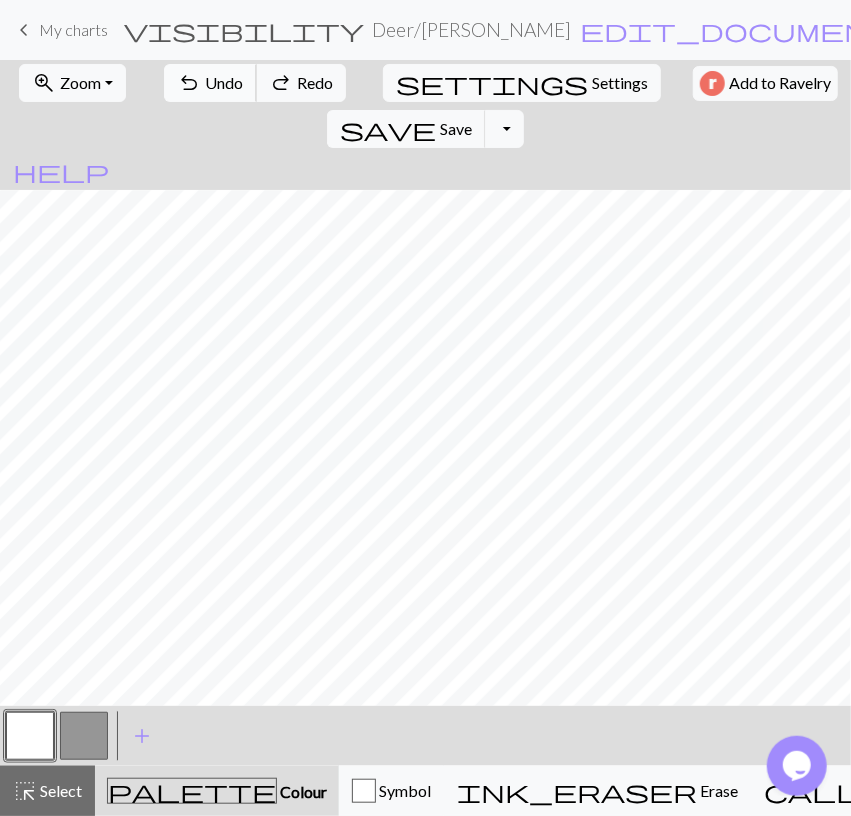 click on "Undo" at bounding box center [224, 82] 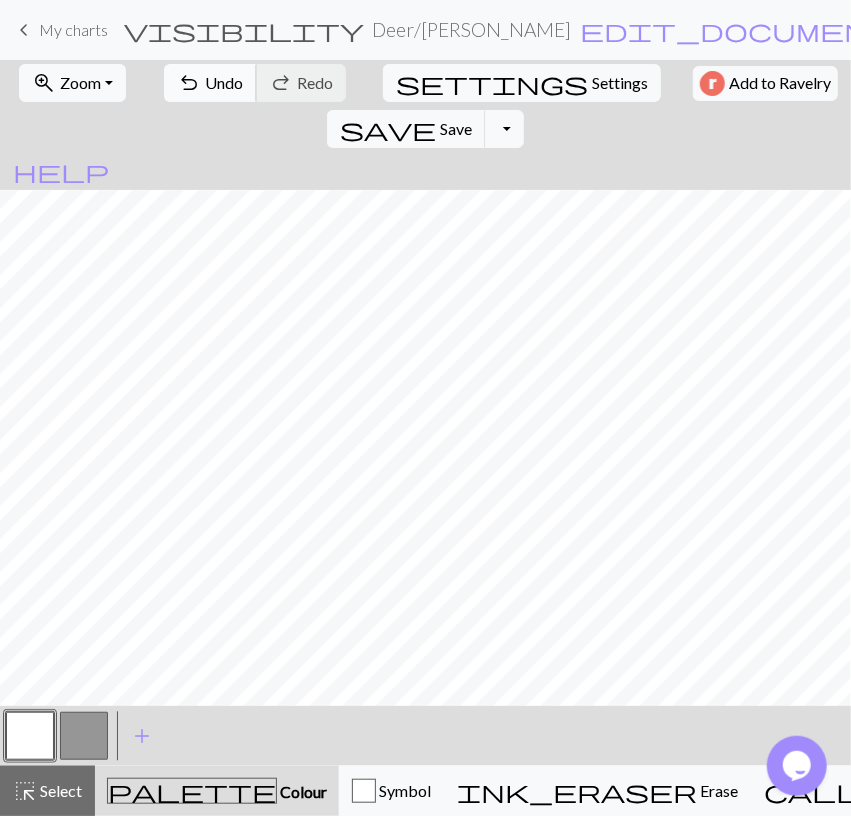 click on "Undo" at bounding box center (224, 82) 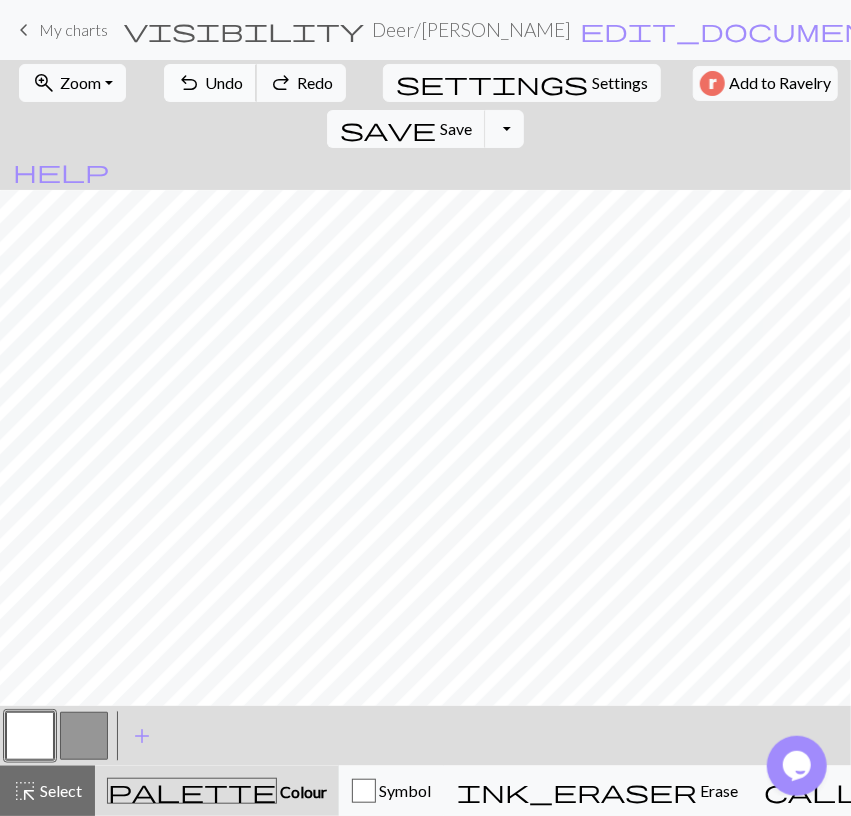 click on "Undo" at bounding box center (224, 82) 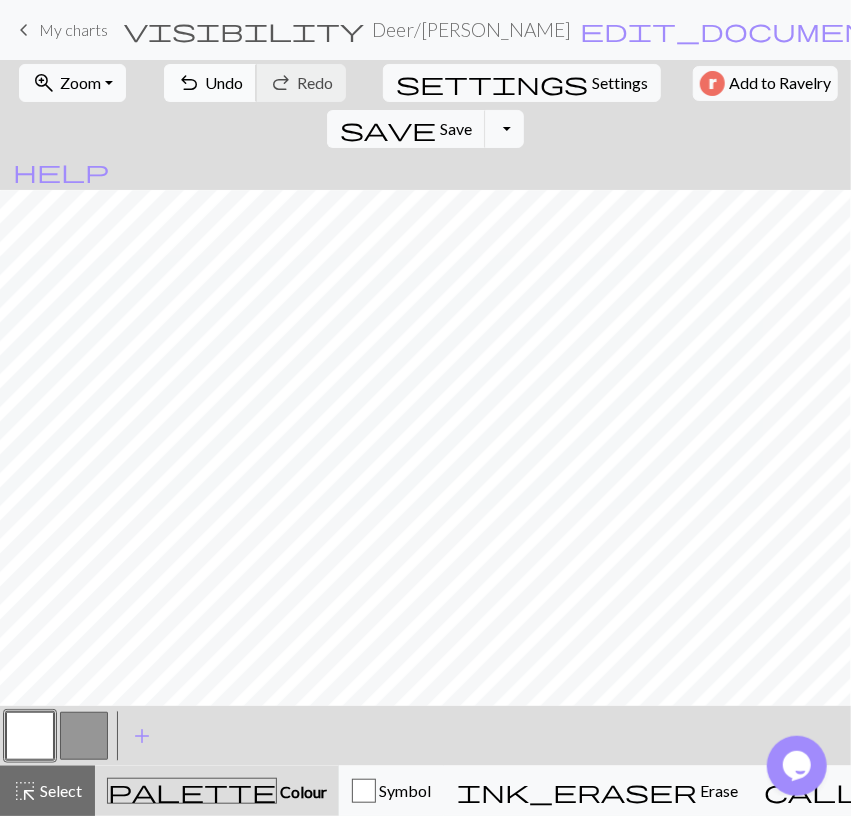 click on "Undo" at bounding box center (224, 82) 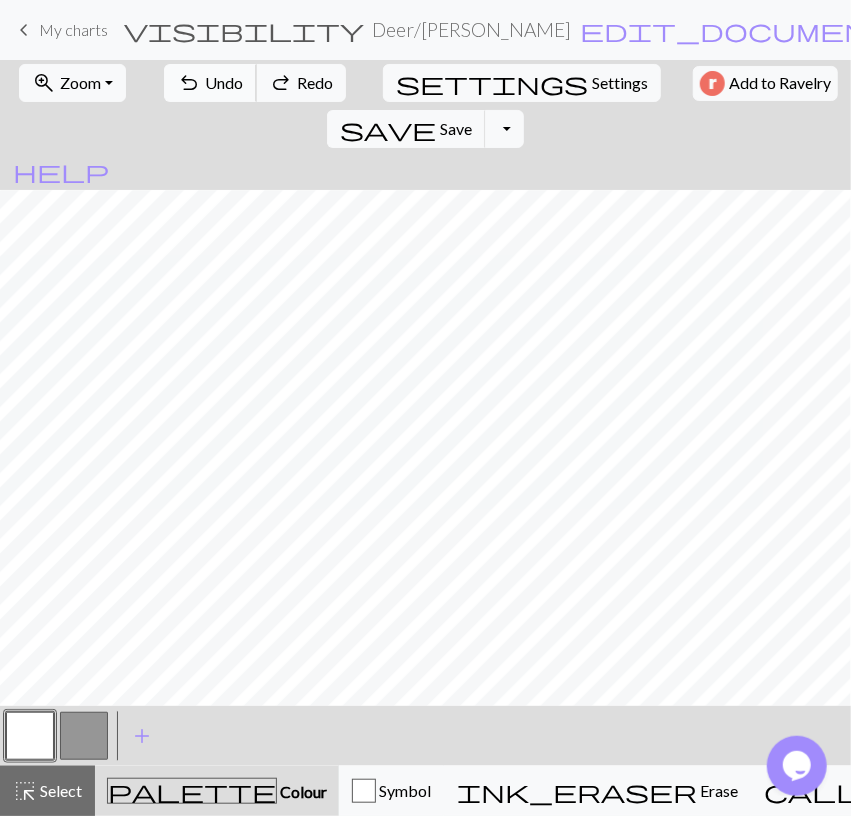 click on "Undo" at bounding box center (224, 82) 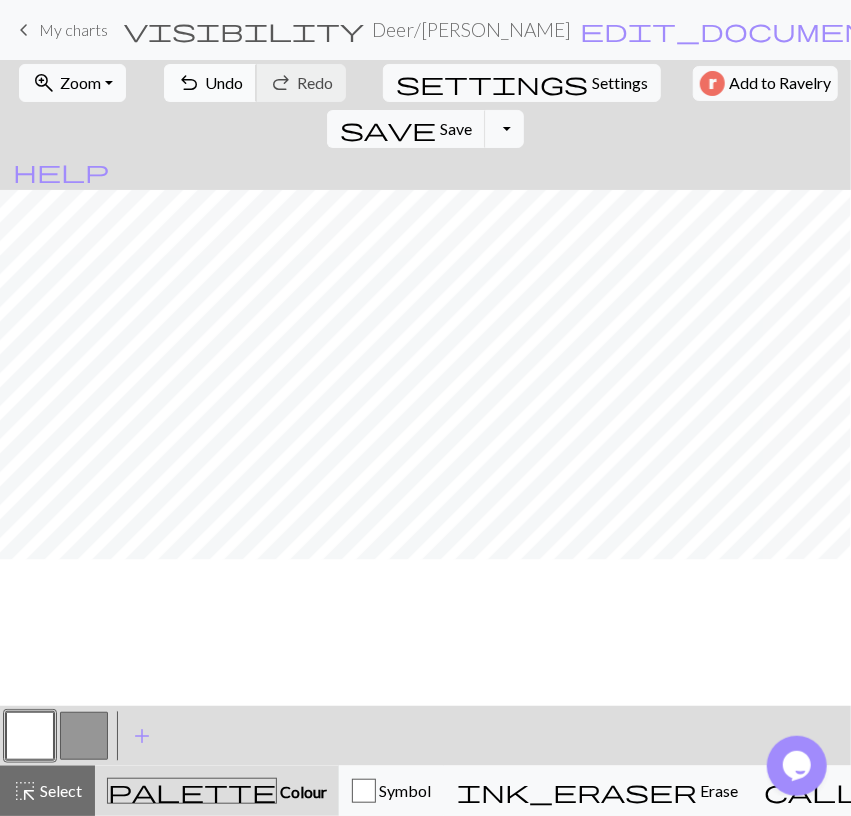 scroll, scrollTop: 27, scrollLeft: 0, axis: vertical 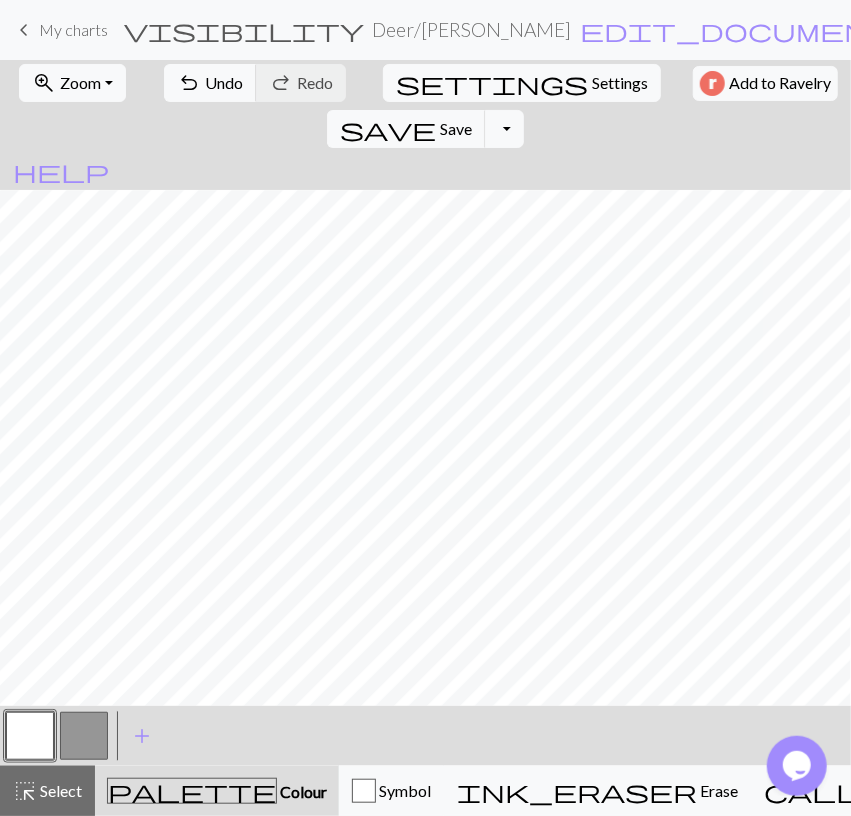 click at bounding box center [84, 736] 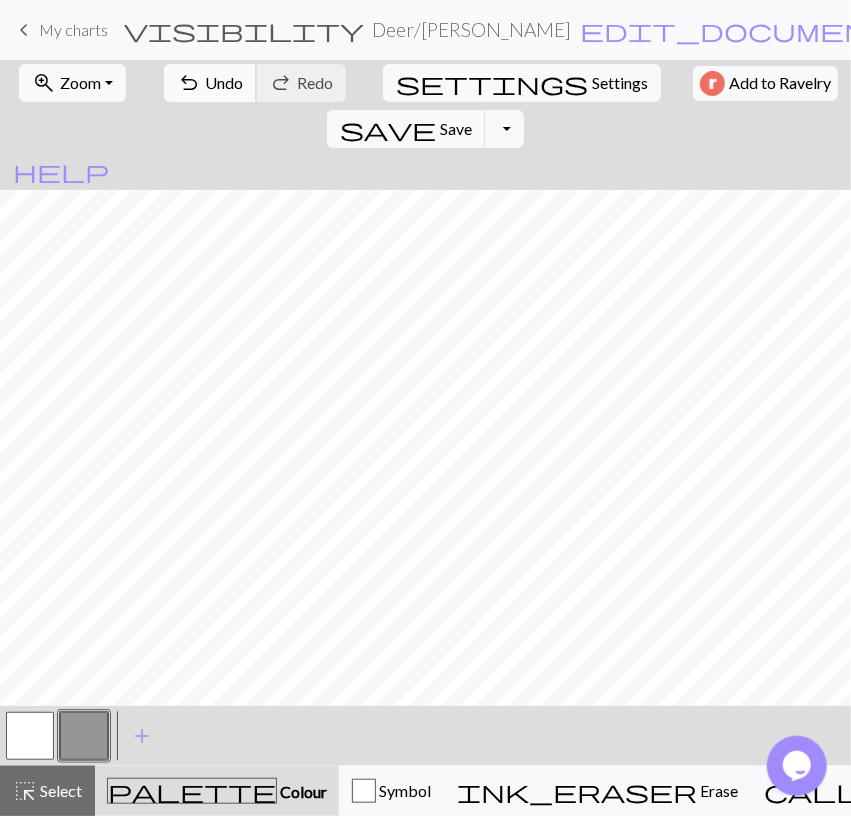 click on "Undo" at bounding box center (224, 82) 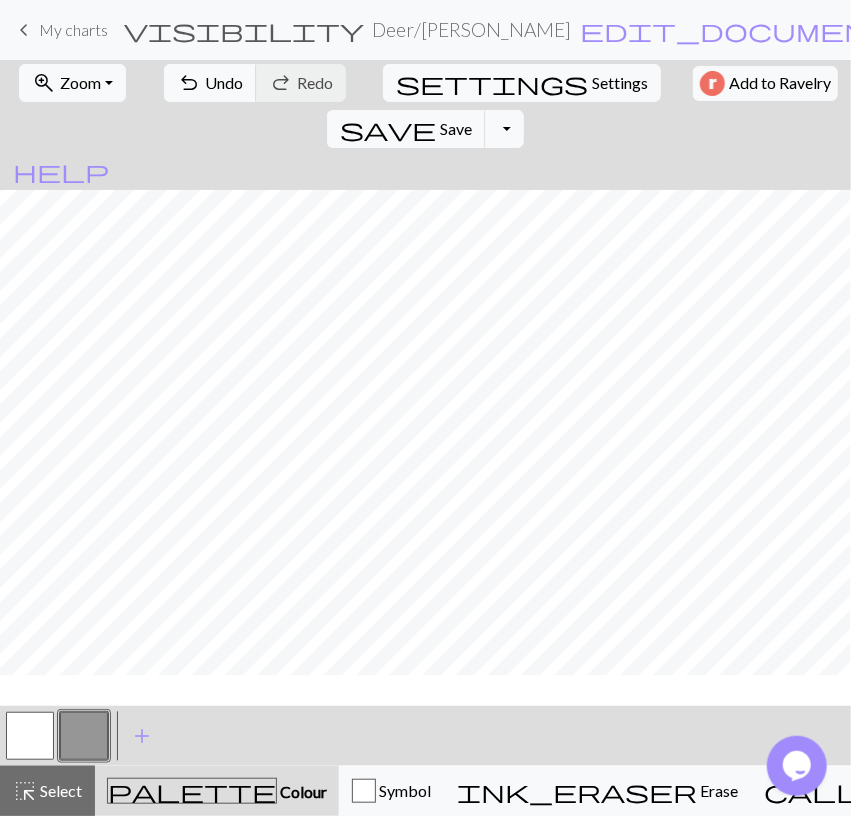 scroll, scrollTop: 27, scrollLeft: 0, axis: vertical 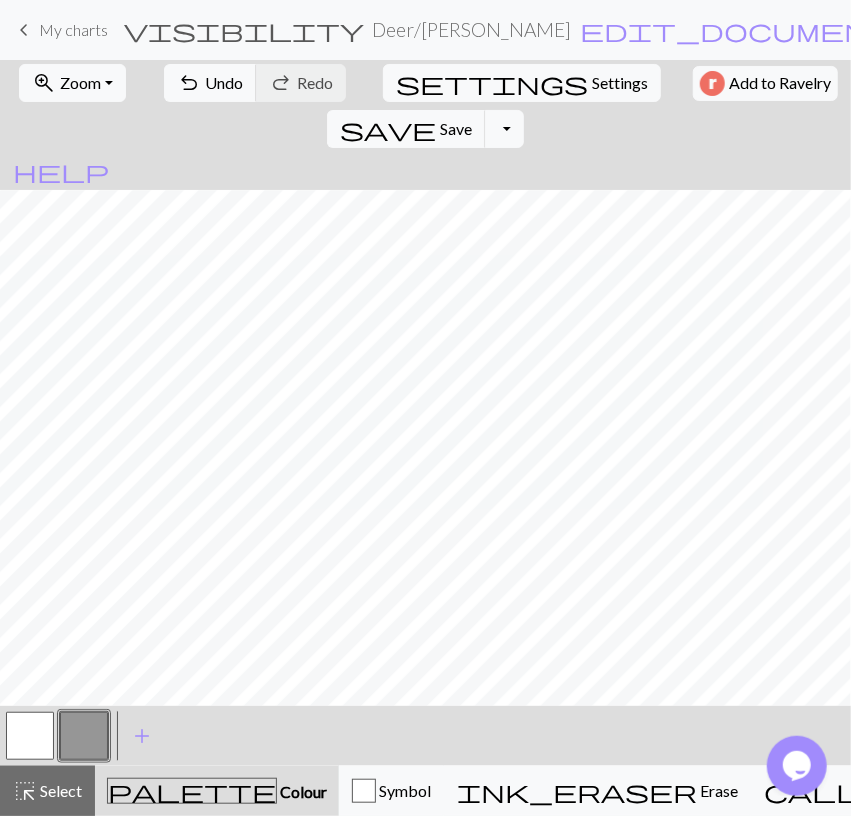 drag, startPoint x: 15, startPoint y: 743, endPoint x: 35, endPoint y: 707, distance: 41.18252 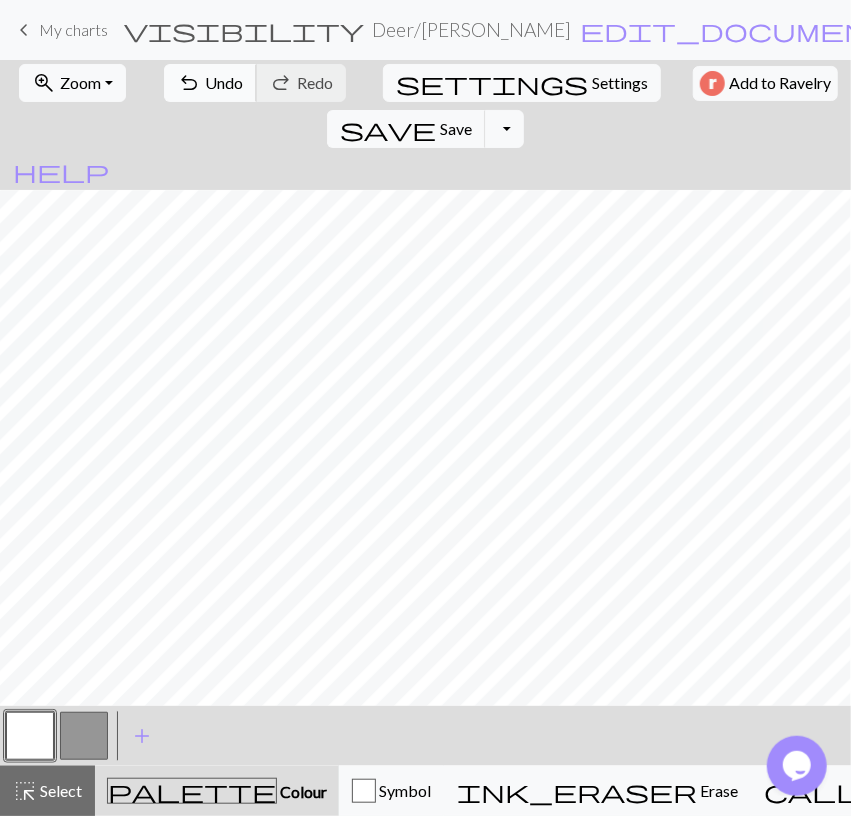 click on "Undo" at bounding box center [224, 82] 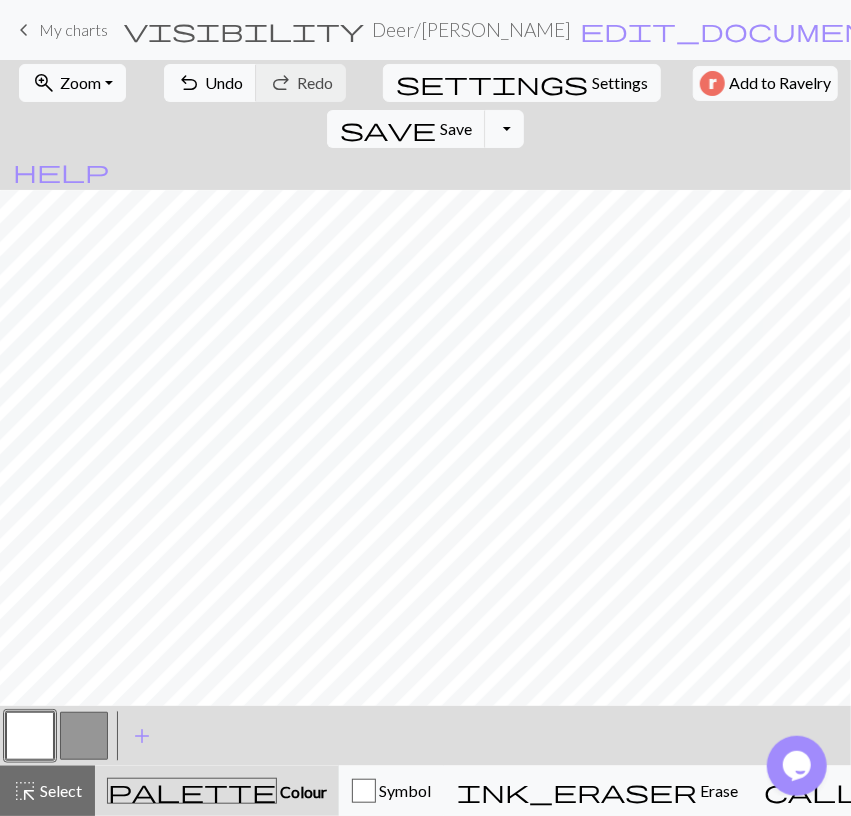 click at bounding box center [84, 736] 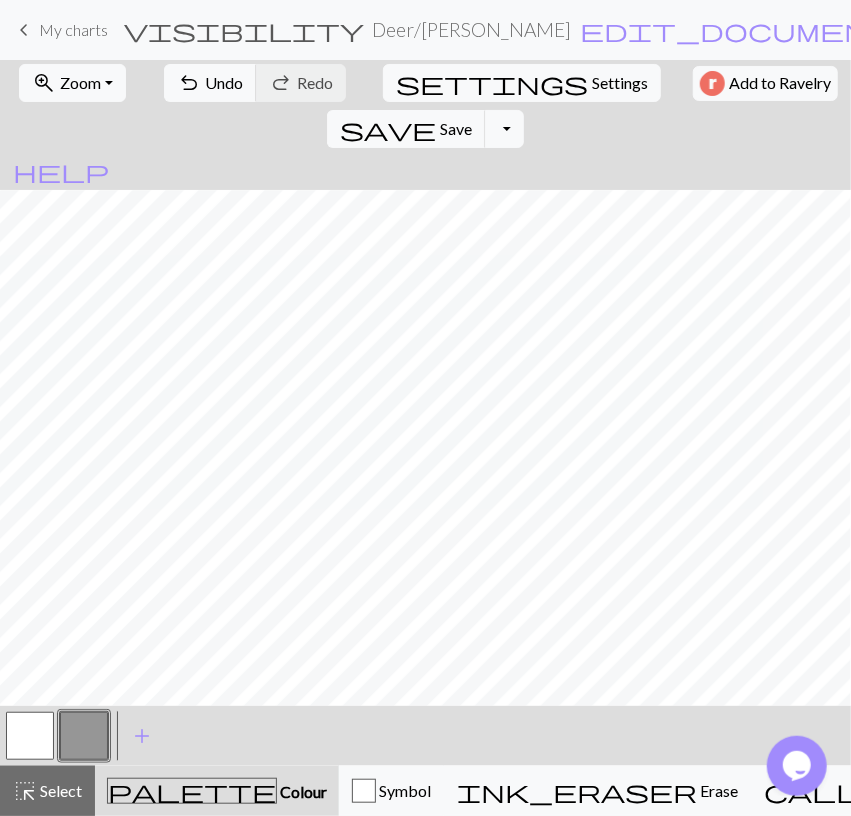 click on "keyboard_arrow_left   My charts visibility Deer  /  [PERSON_NAME] edit_document Edit settings My charts Library Manual Hi  KathiKun   pro Account settings Logout" at bounding box center [425, 30] 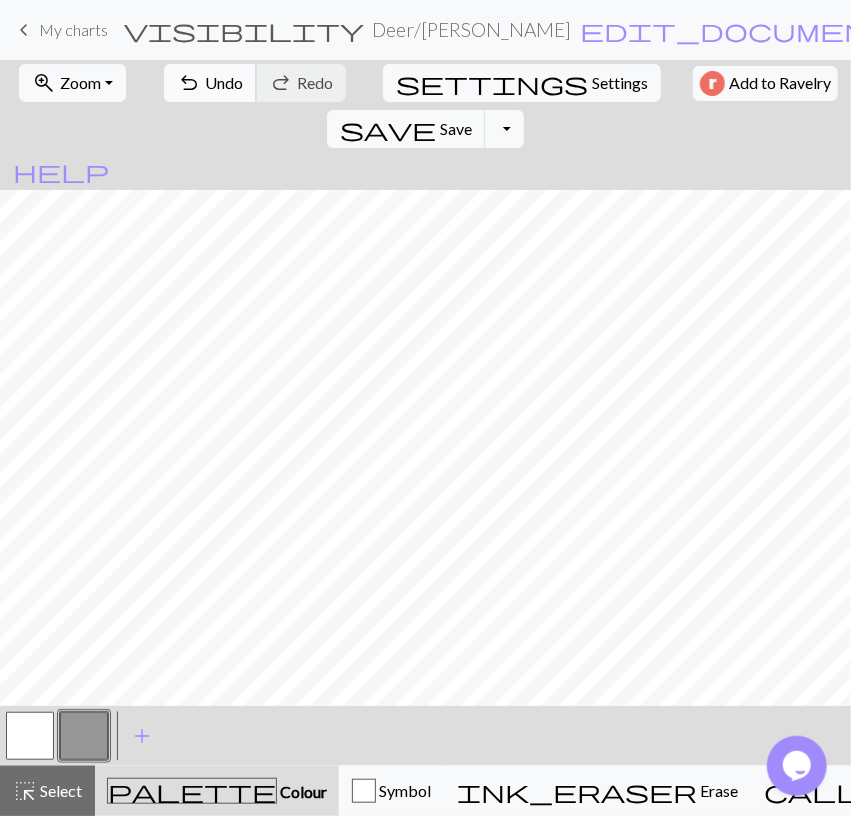 click on "Undo" at bounding box center (224, 82) 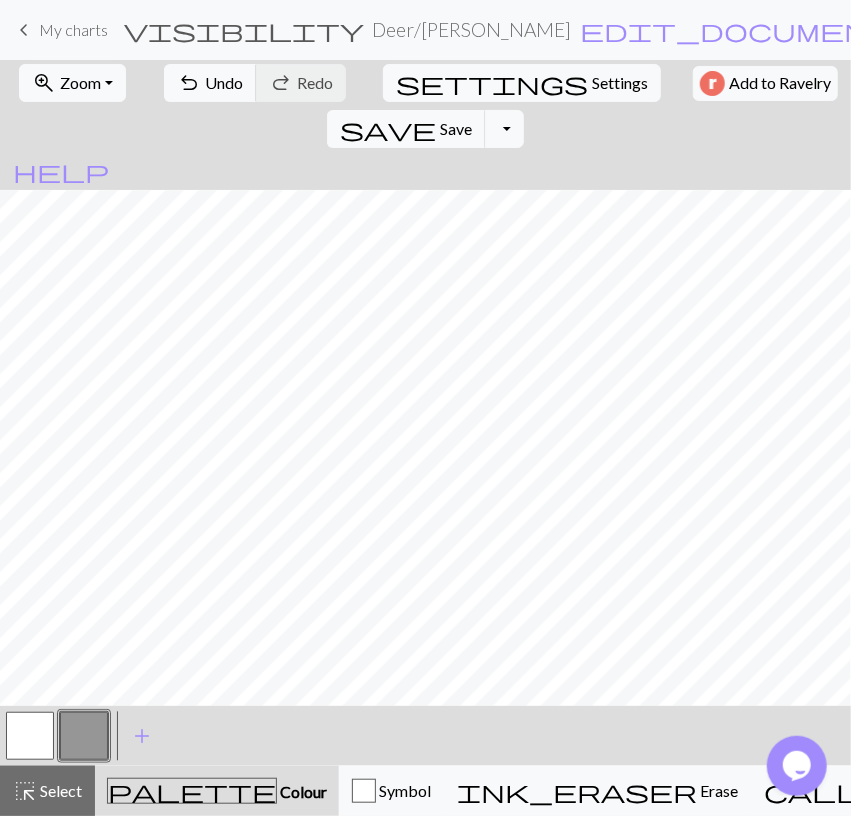click at bounding box center (30, 736) 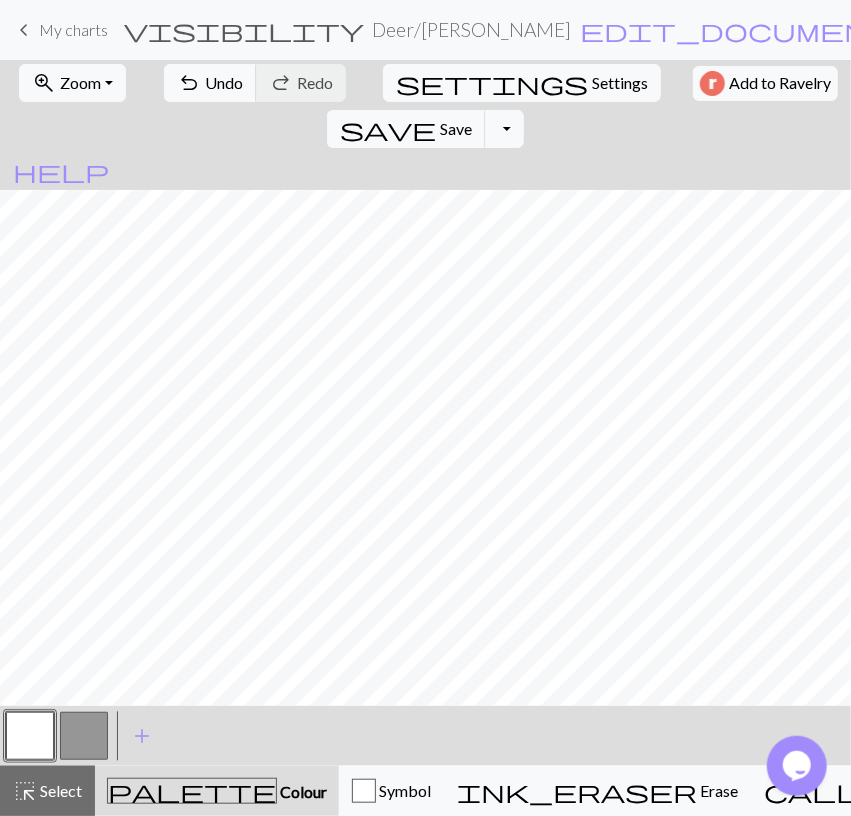 click at bounding box center [84, 736] 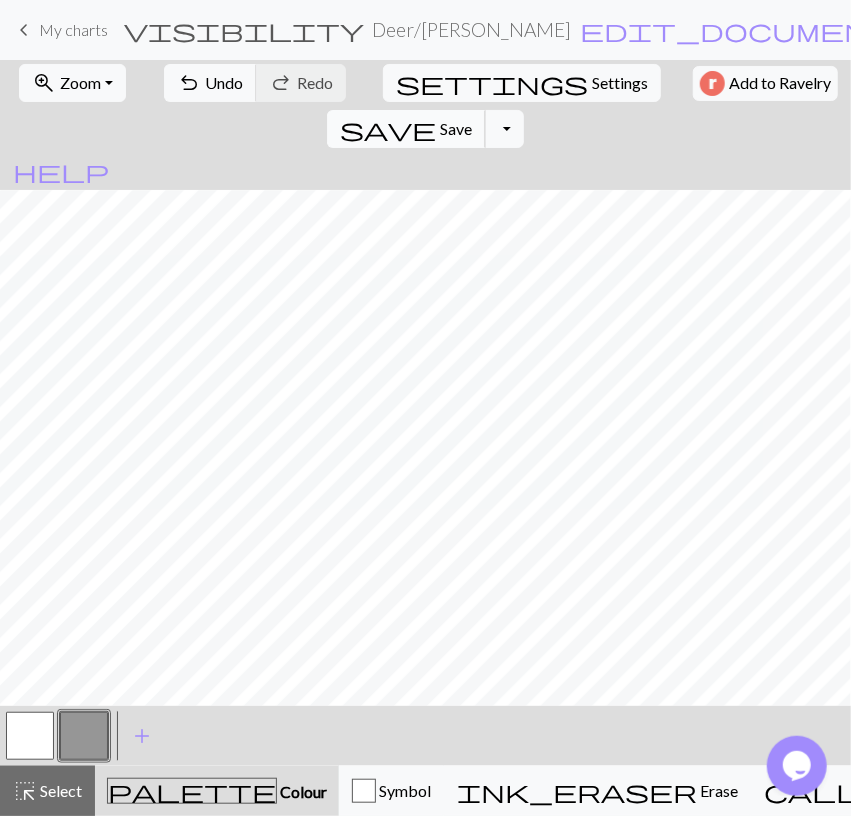 click on "save" at bounding box center [388, 129] 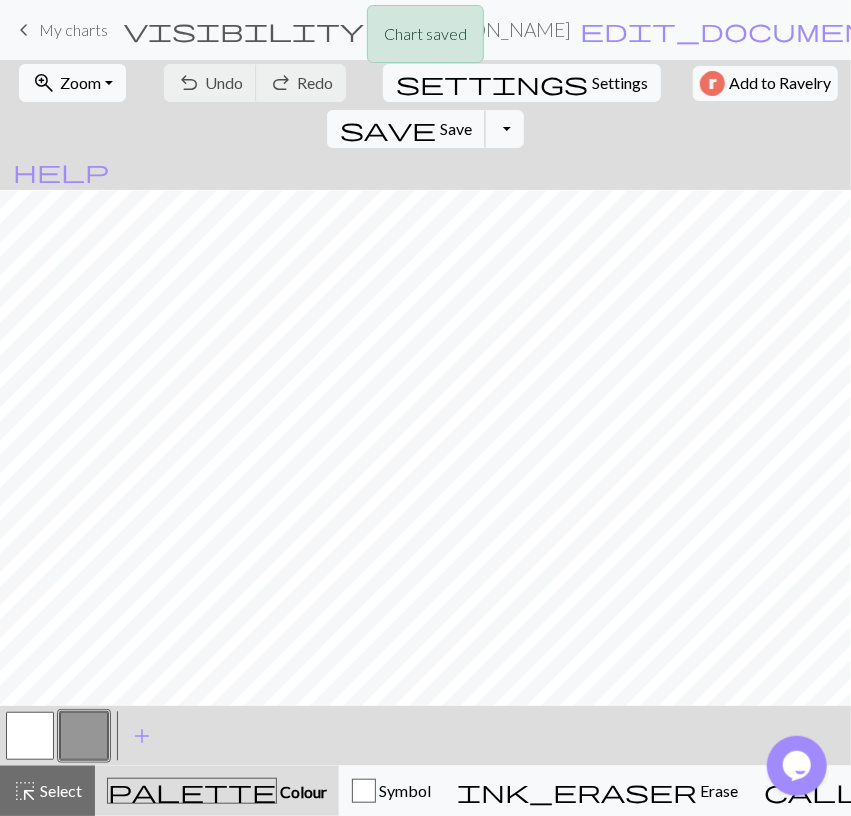 scroll, scrollTop: 0, scrollLeft: 0, axis: both 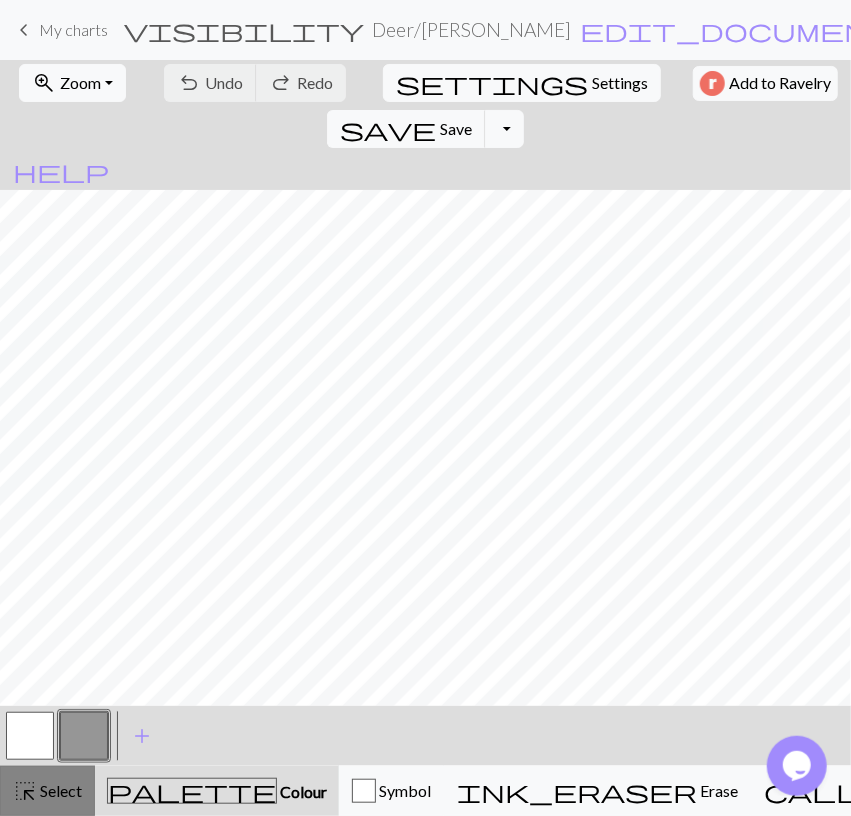 click on "Select" at bounding box center (59, 790) 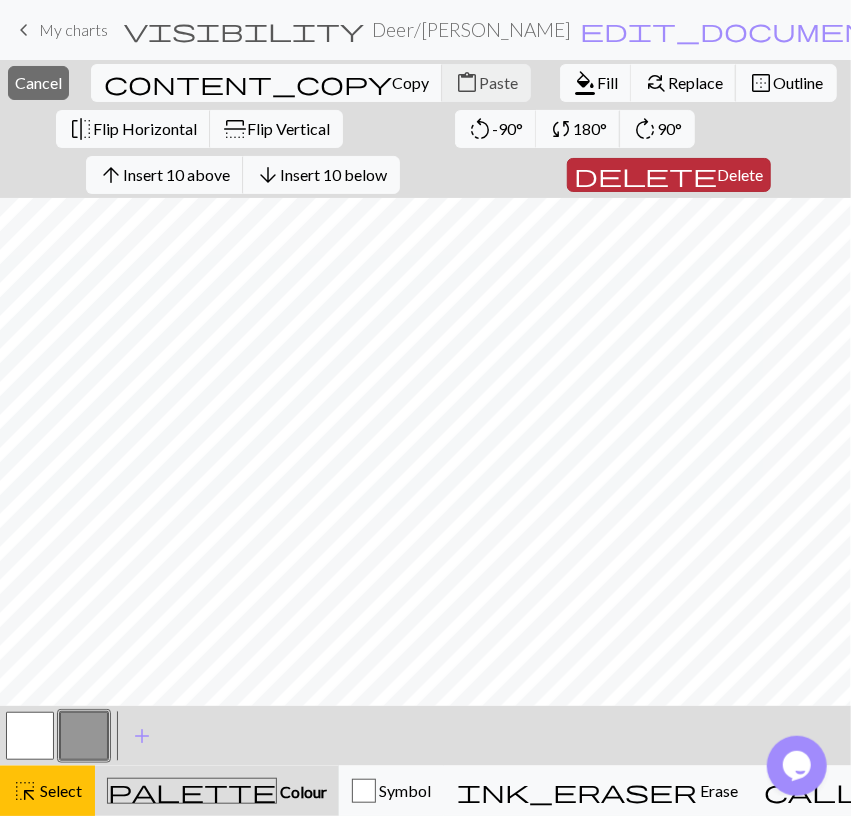 click on "delete  Delete" at bounding box center [669, 175] 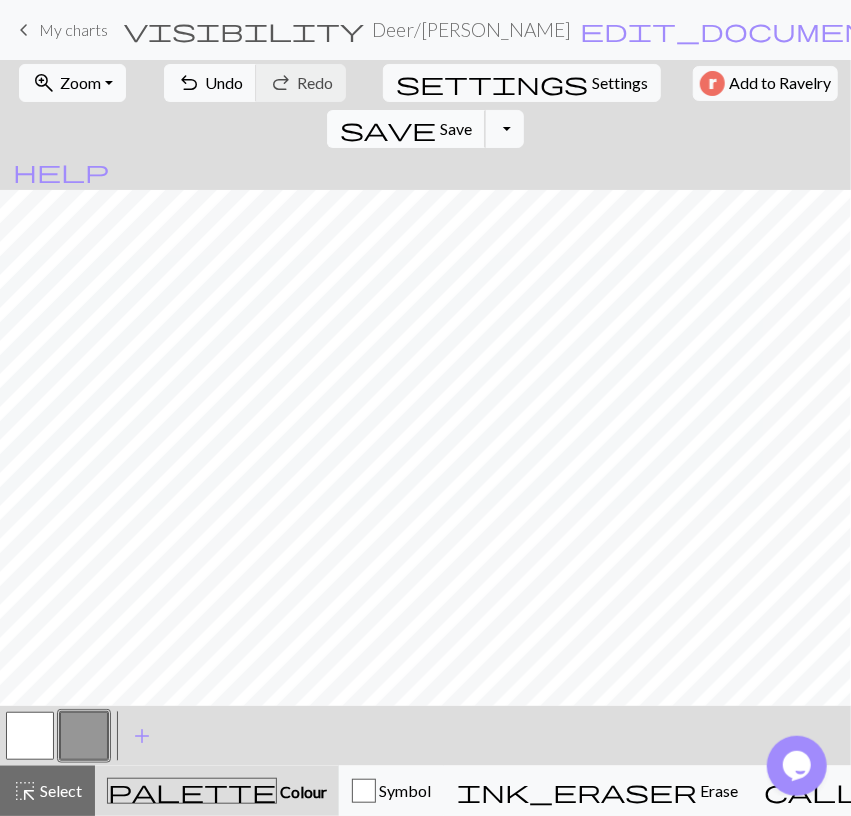 click on "save" at bounding box center (388, 129) 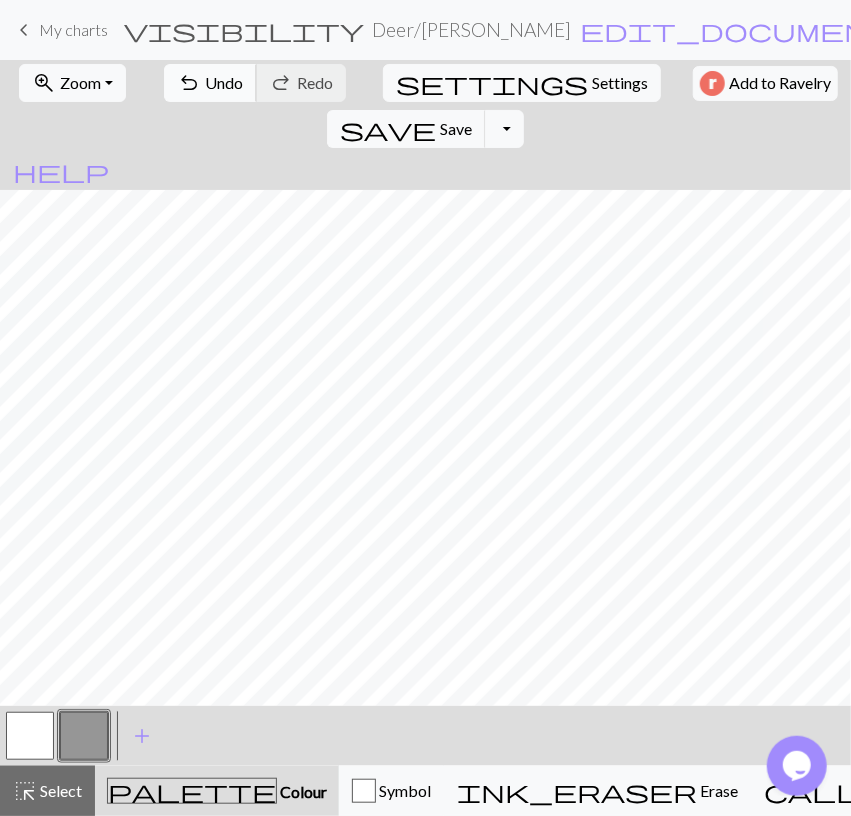 click on "Undo" at bounding box center [224, 82] 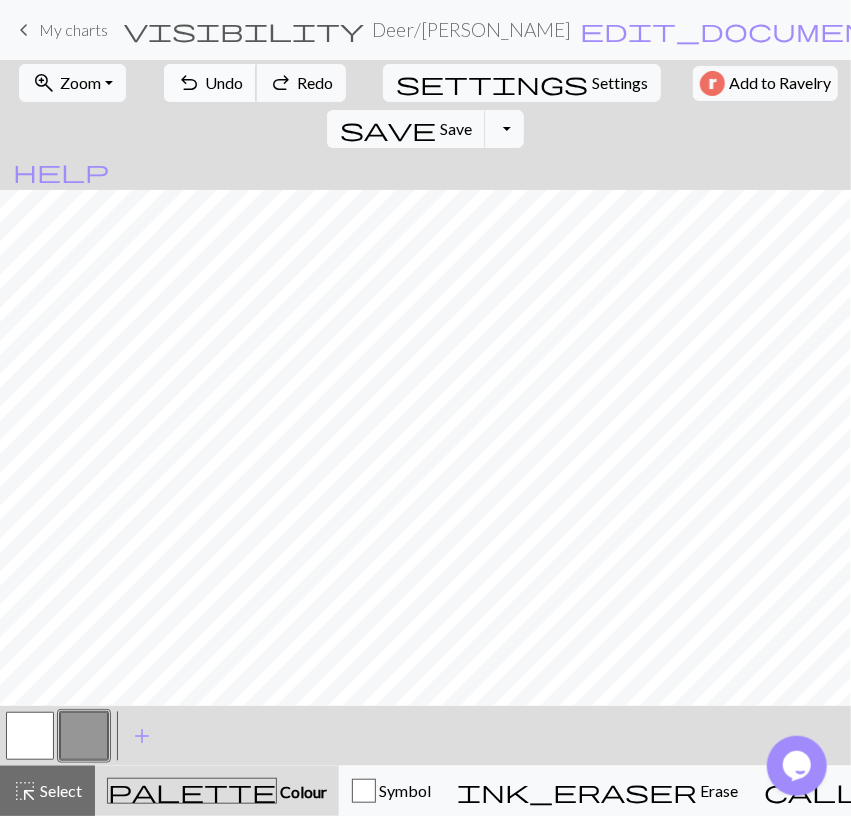 click on "Undo" at bounding box center (224, 82) 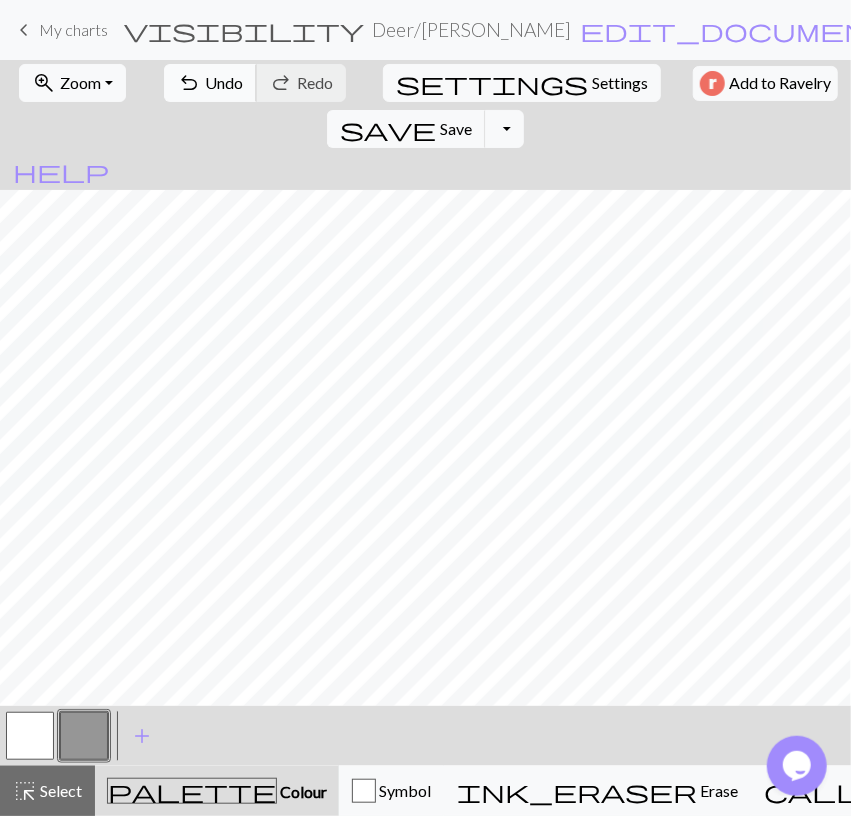 click on "undo Undo Undo" at bounding box center [210, 83] 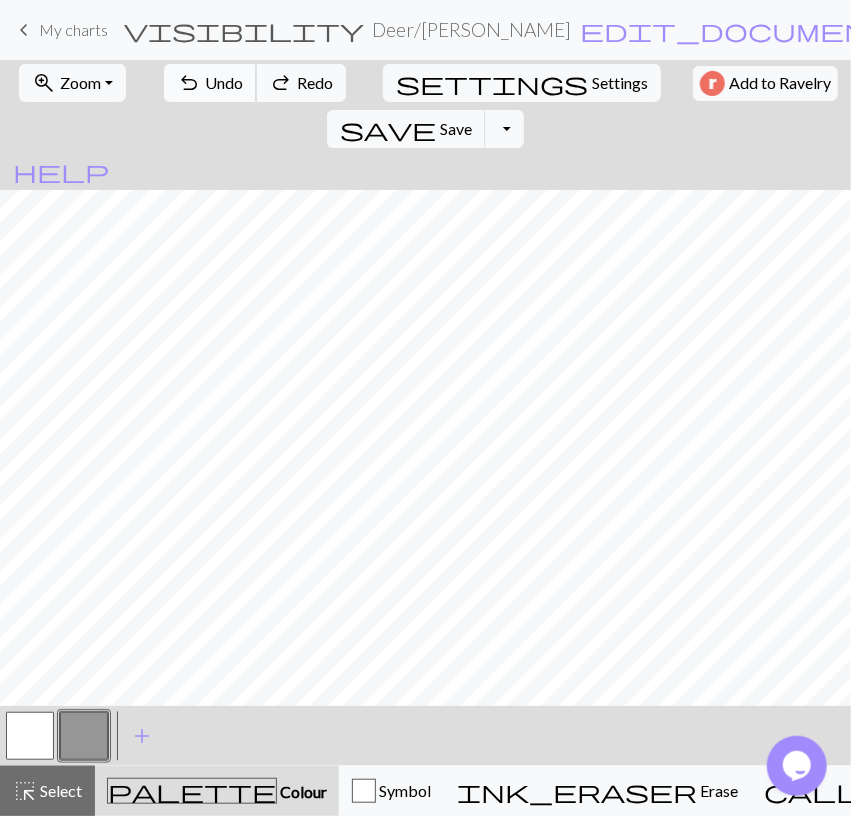 click on "Undo" at bounding box center (224, 82) 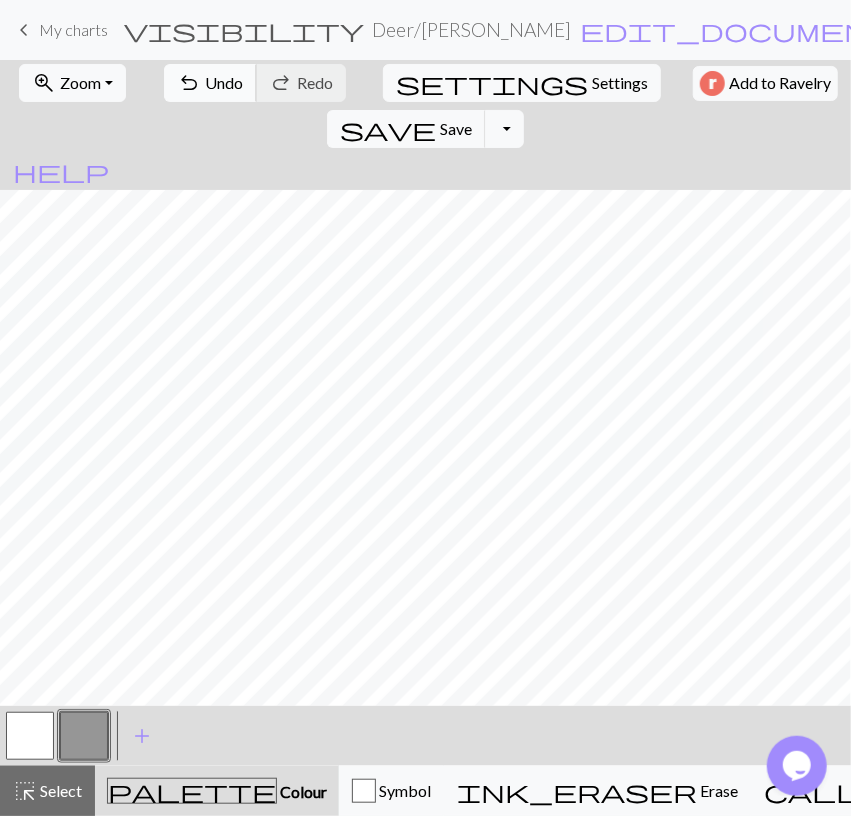 click on "Undo" at bounding box center [224, 82] 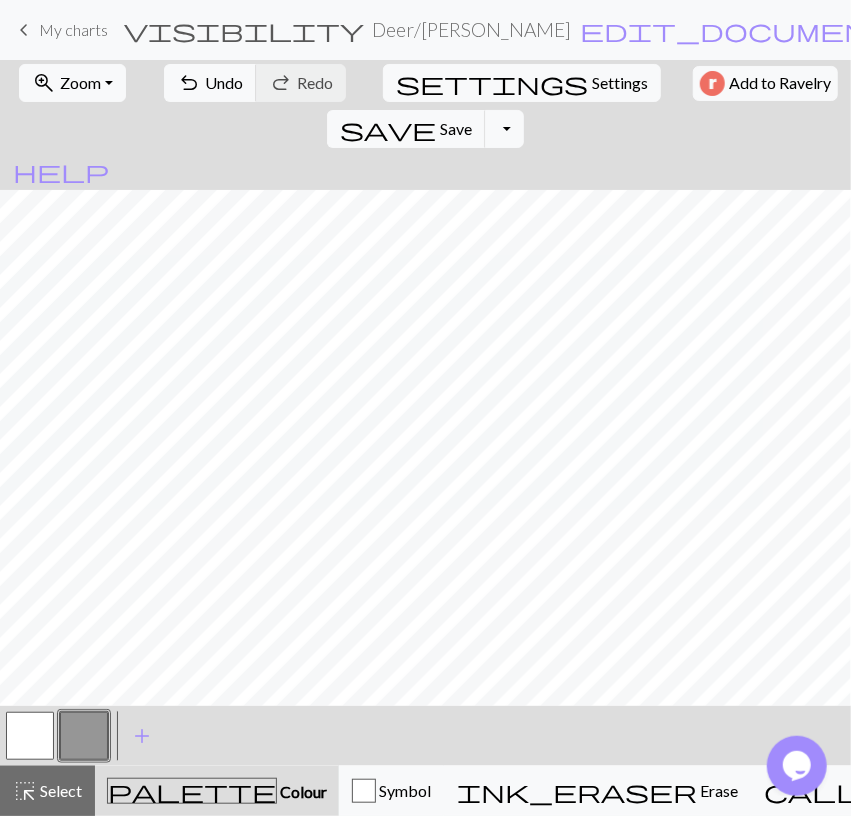 click at bounding box center (30, 736) 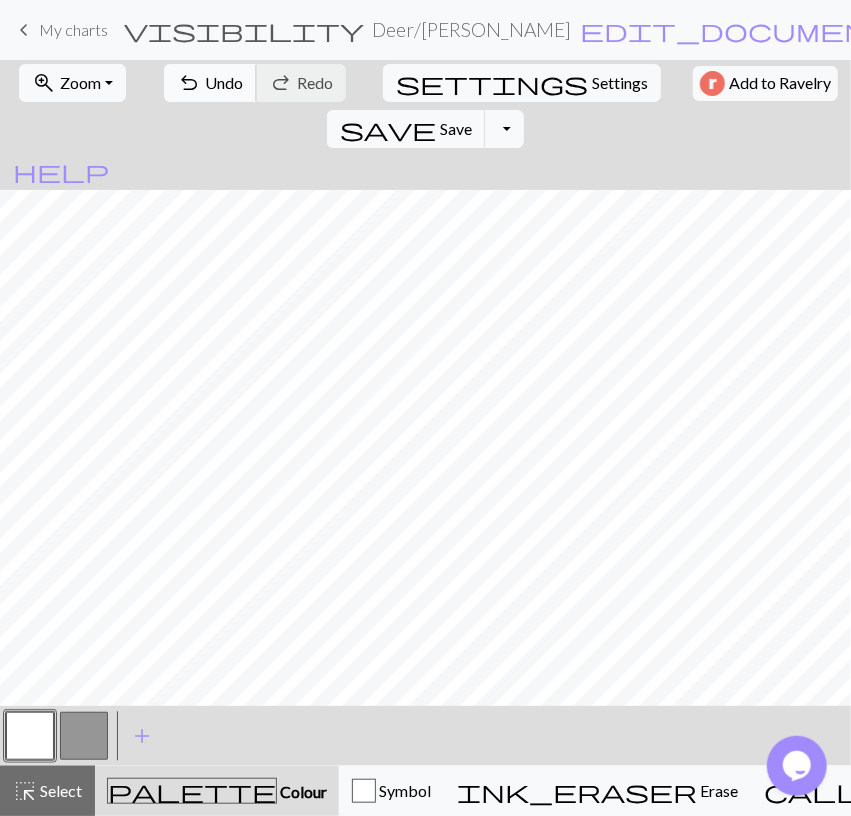 click on "undo" at bounding box center (189, 83) 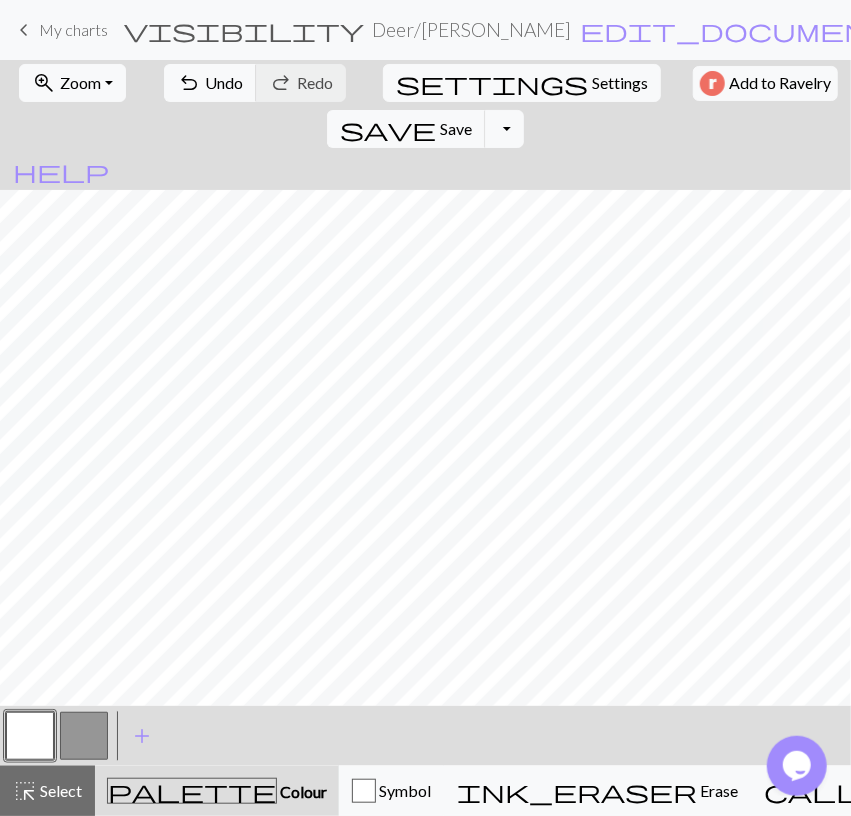 click at bounding box center [84, 736] 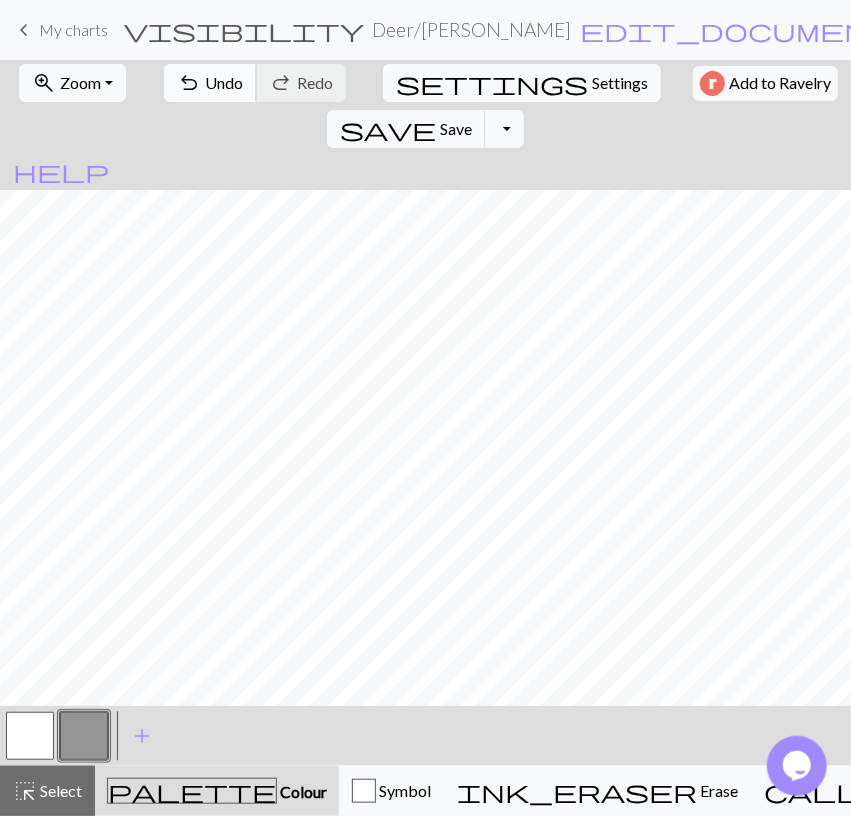 click on "undo" at bounding box center [189, 83] 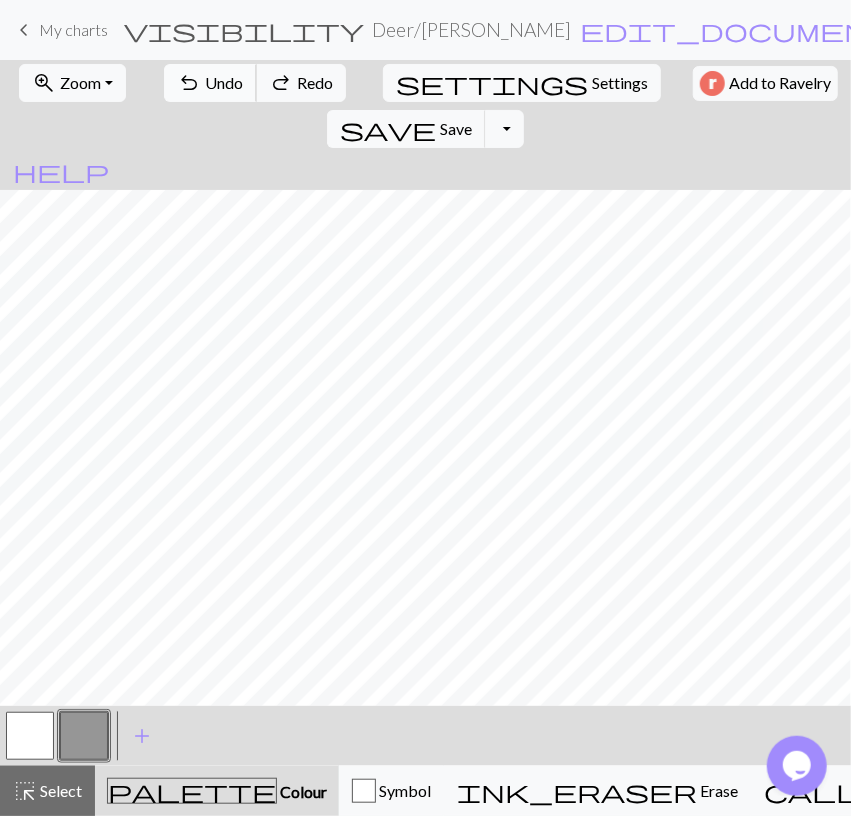 click on "undo" at bounding box center (189, 83) 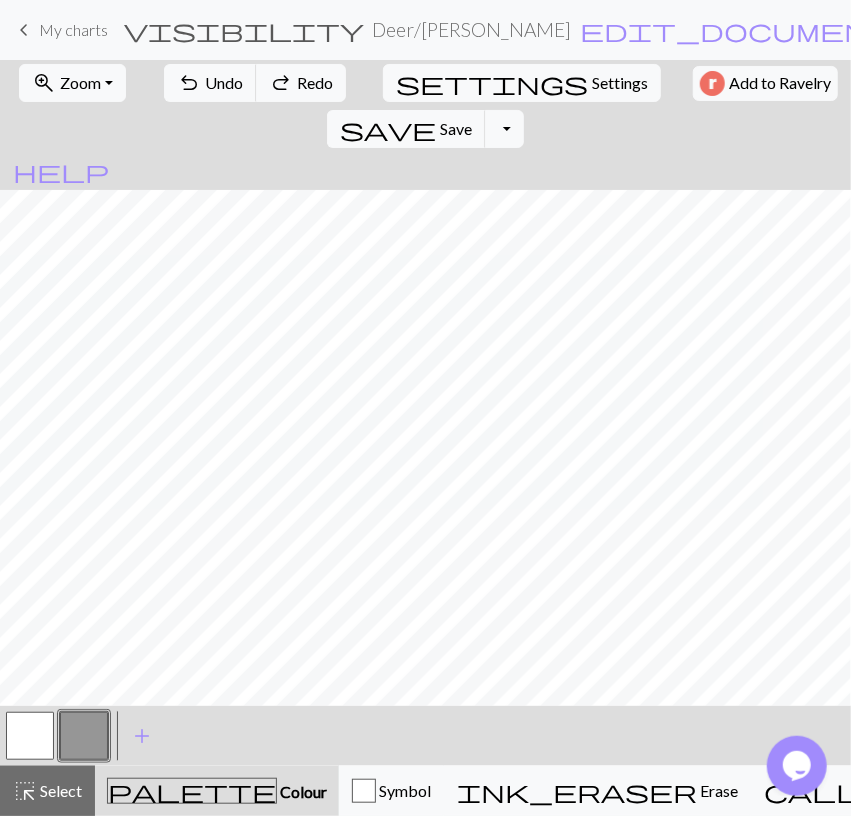 click at bounding box center [30, 736] 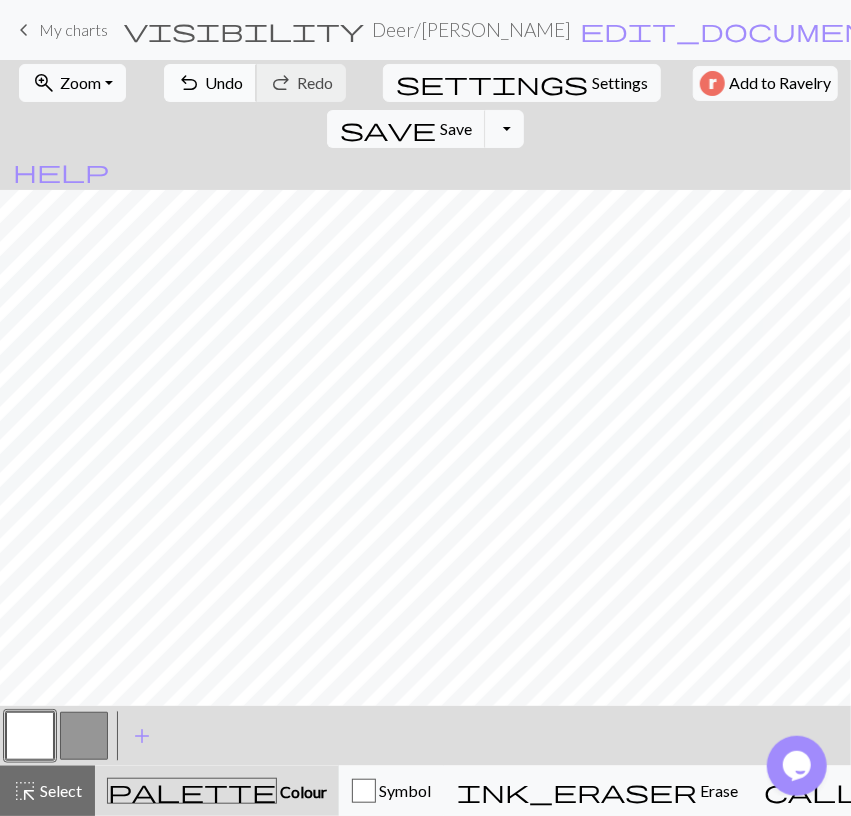 click on "Undo" at bounding box center (224, 82) 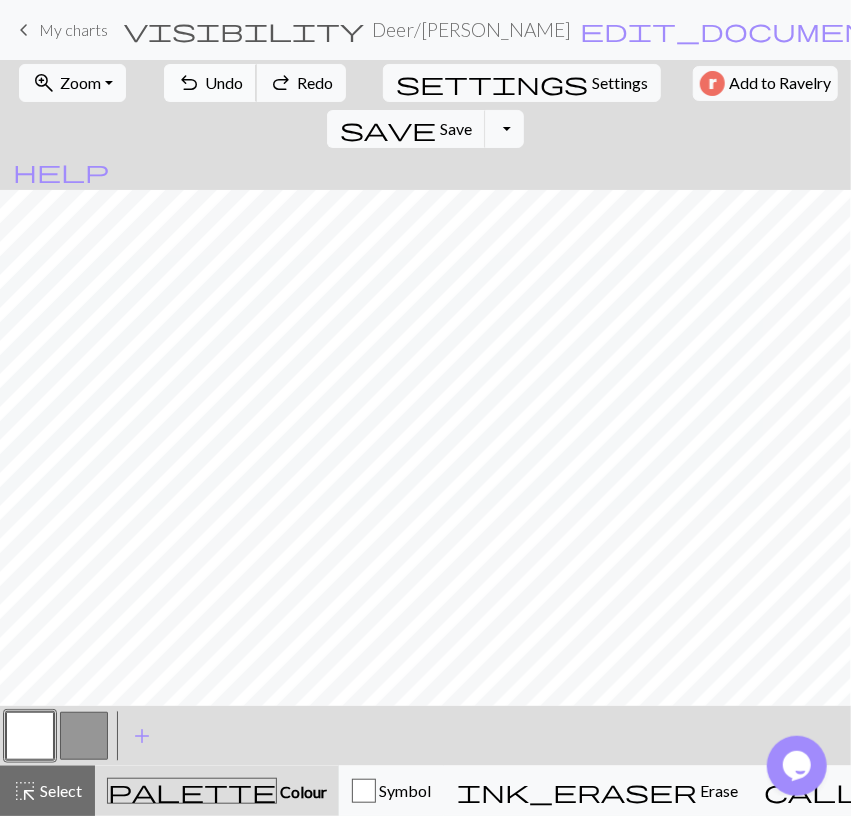 click on "Undo" at bounding box center [224, 82] 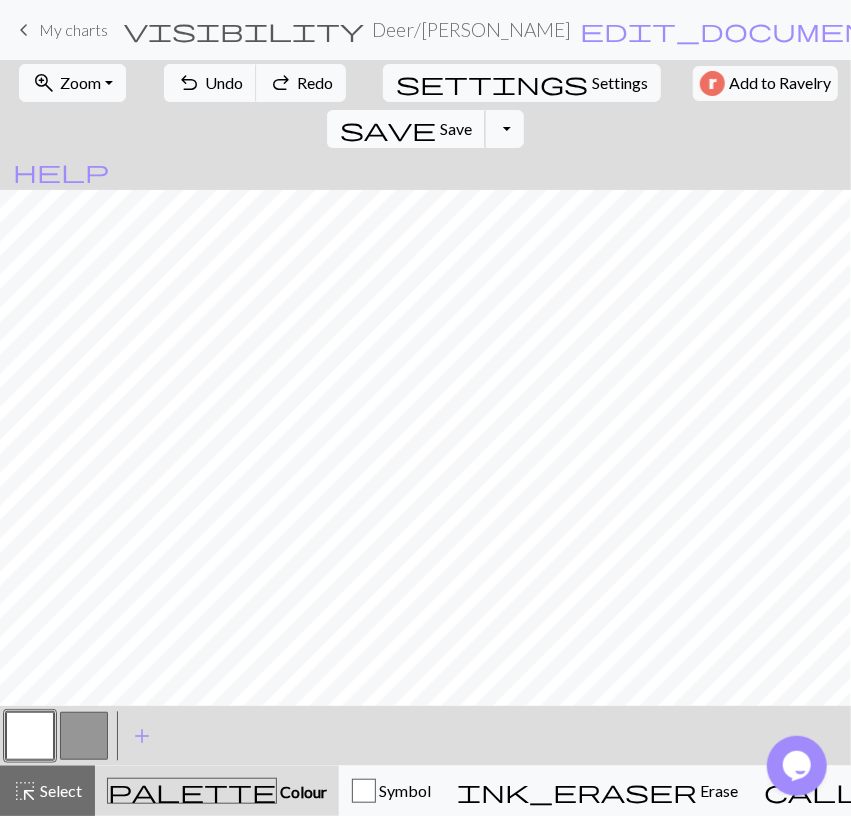 click on "save Save Save" at bounding box center (406, 129) 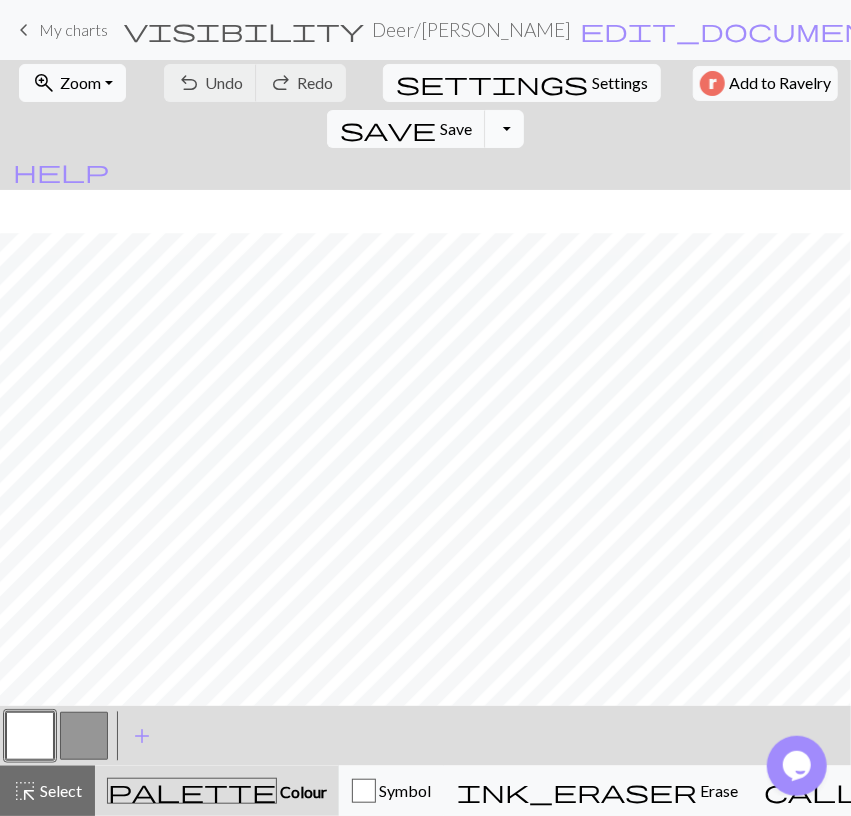 scroll, scrollTop: 159, scrollLeft: 0, axis: vertical 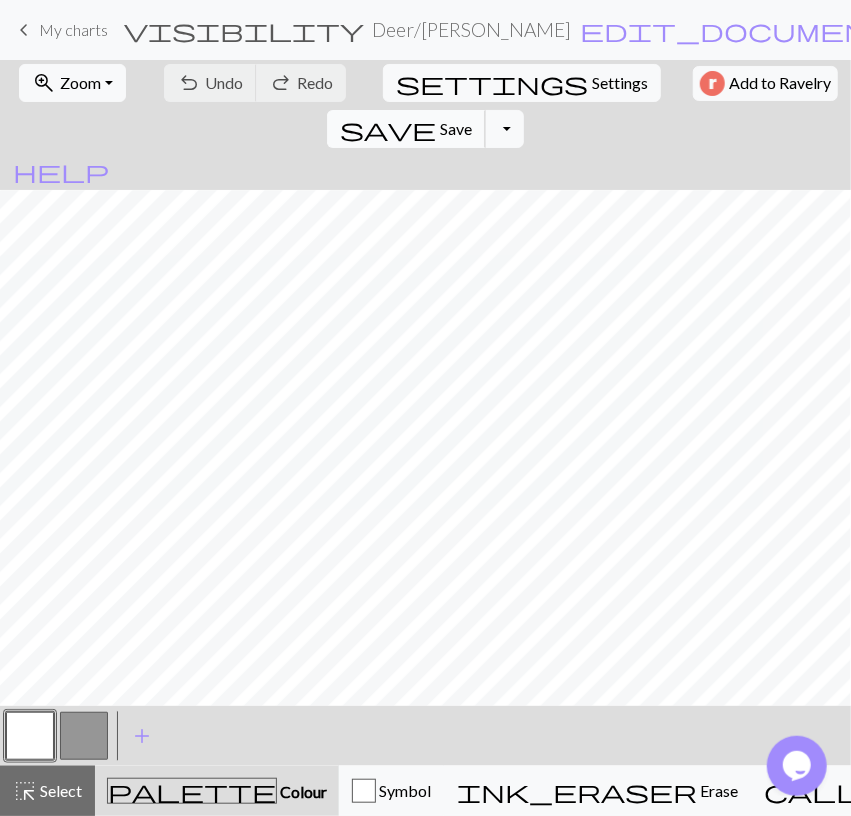 click on "Save" at bounding box center (456, 128) 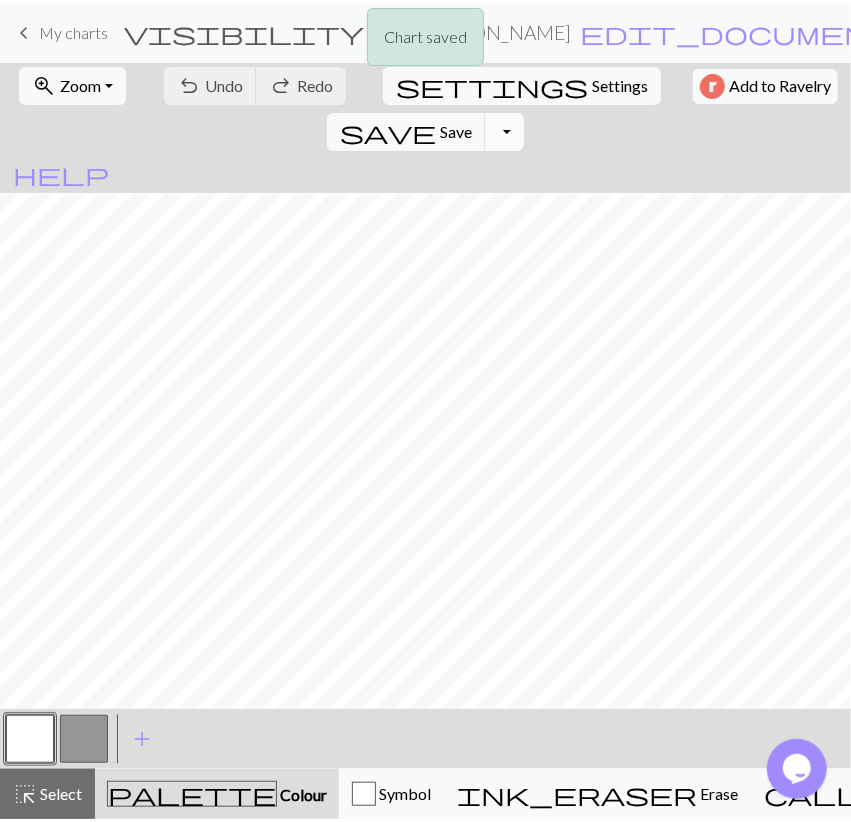 scroll, scrollTop: 0, scrollLeft: 0, axis: both 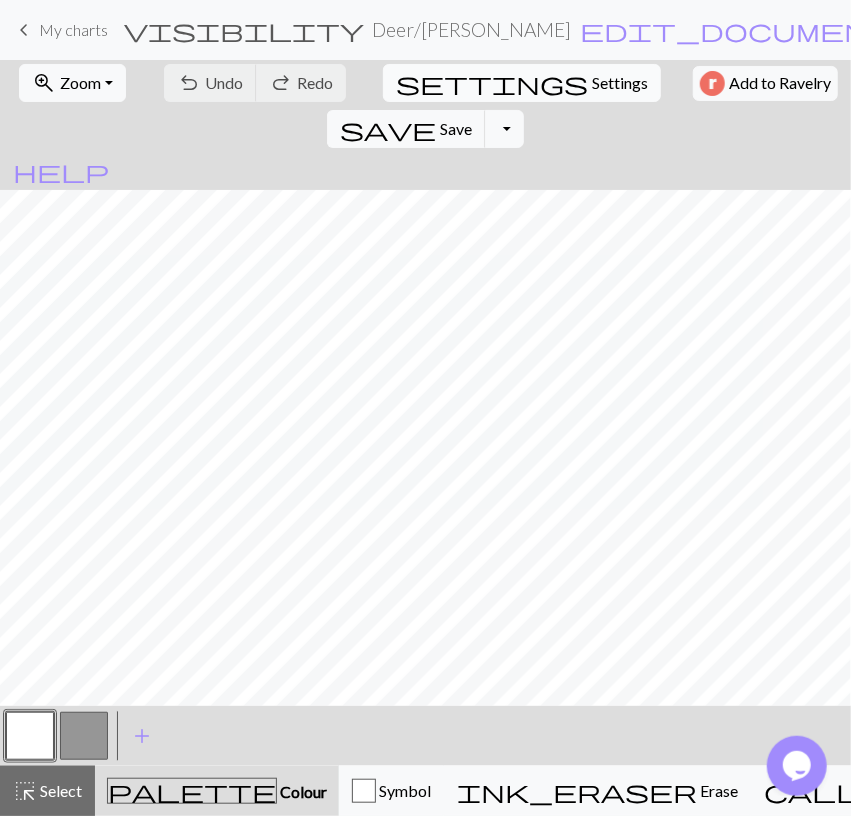 click on "settings" at bounding box center [492, 83] 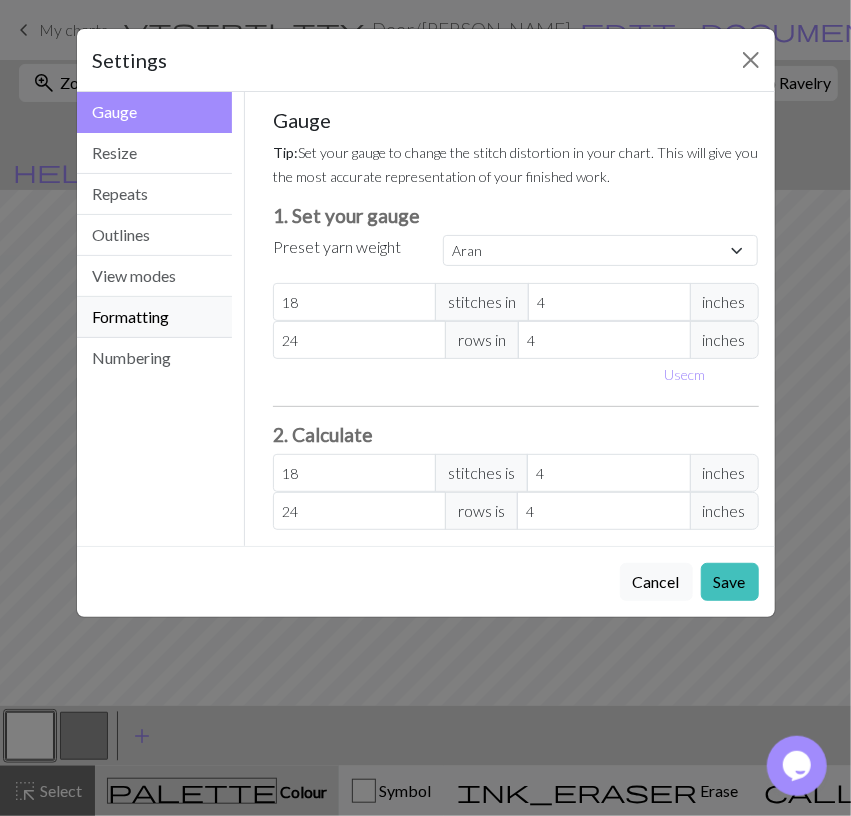 click on "Formatting" at bounding box center (155, 317) 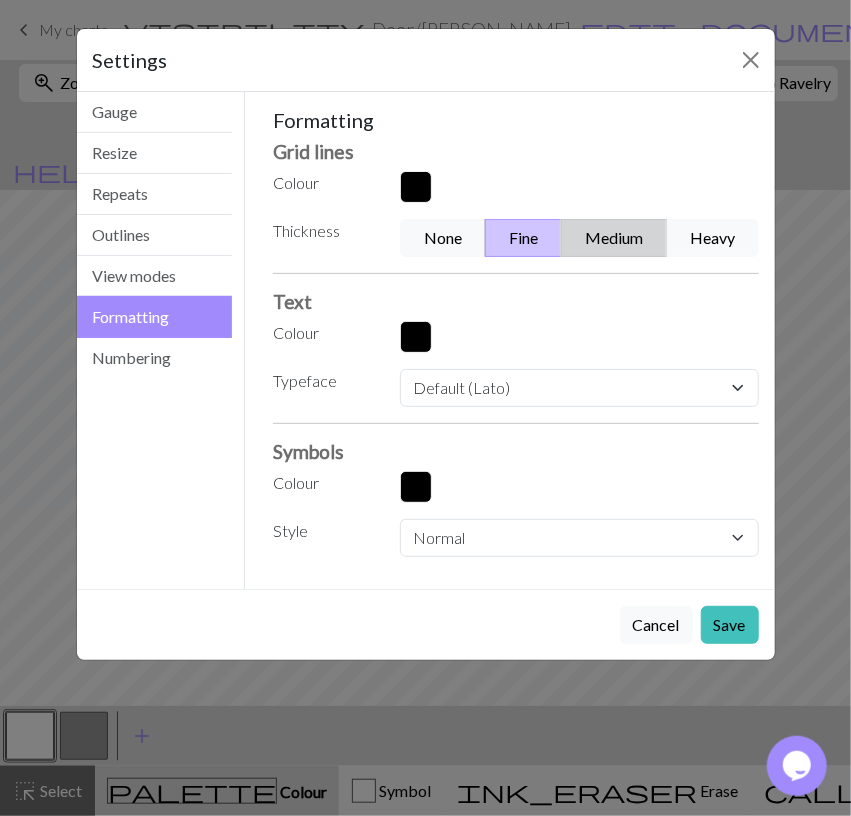 click on "Medium" at bounding box center (614, 238) 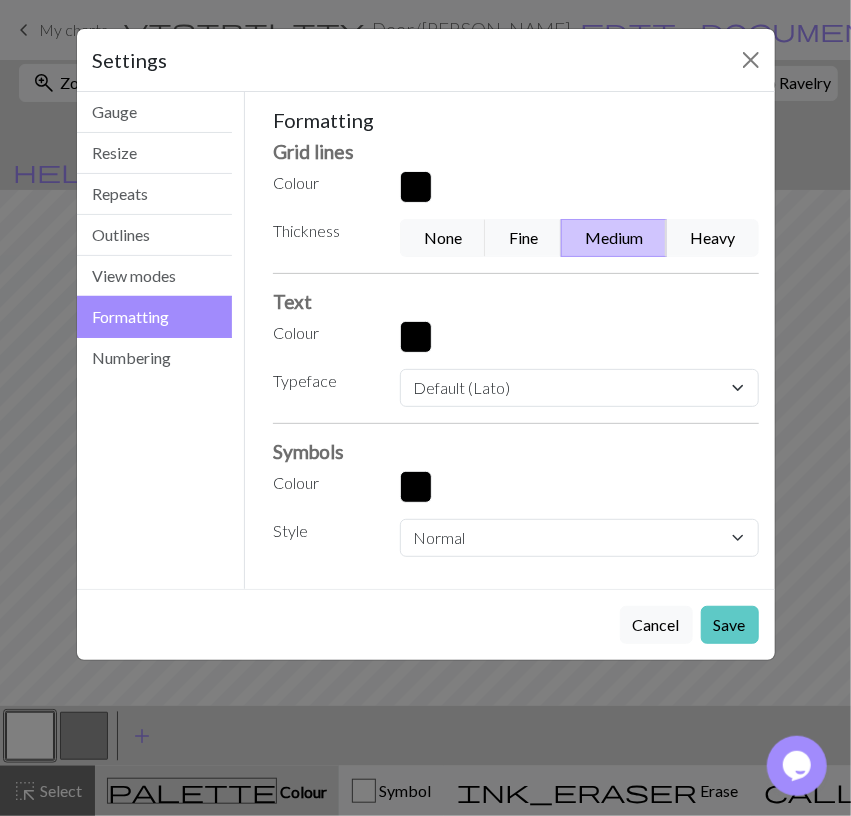 click on "Save" at bounding box center (730, 625) 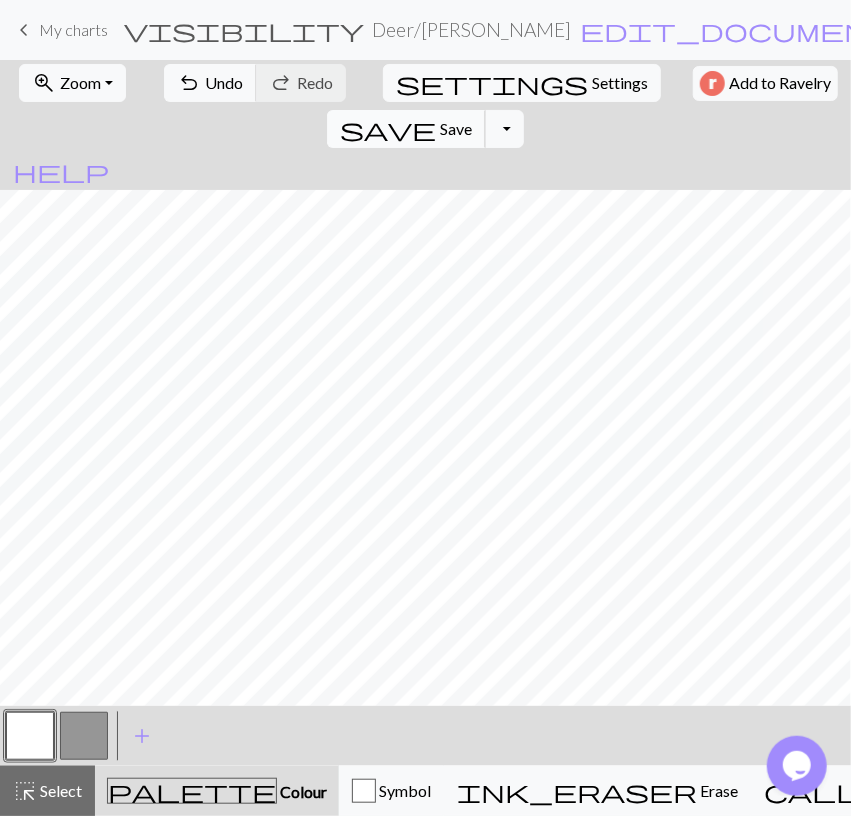 click on "Save" at bounding box center [456, 128] 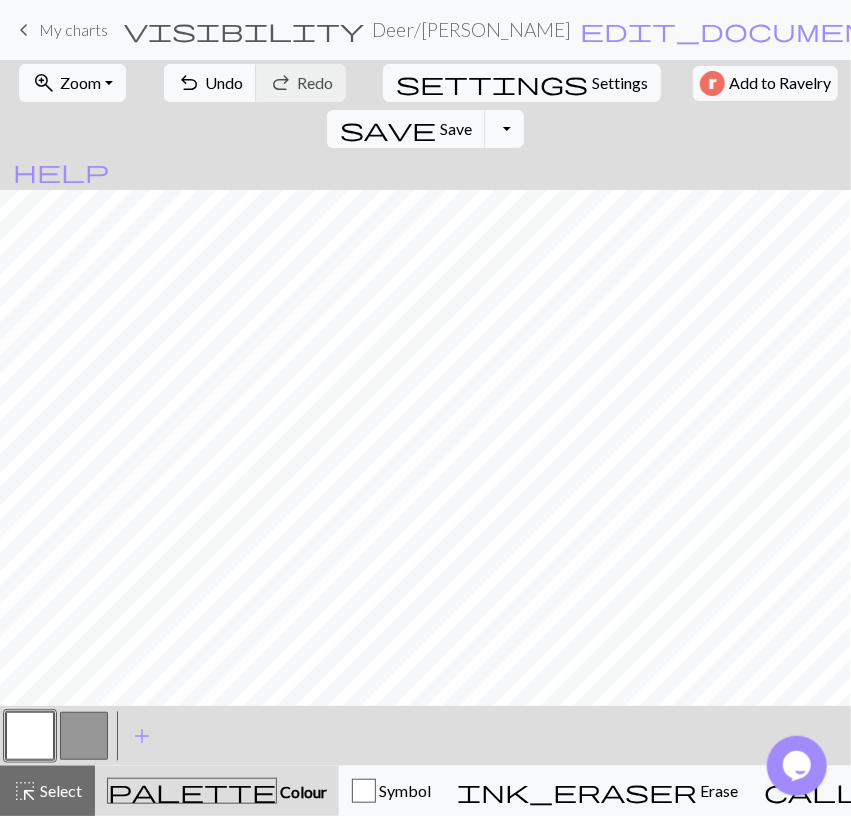 click on "Toggle Dropdown" at bounding box center (504, 129) 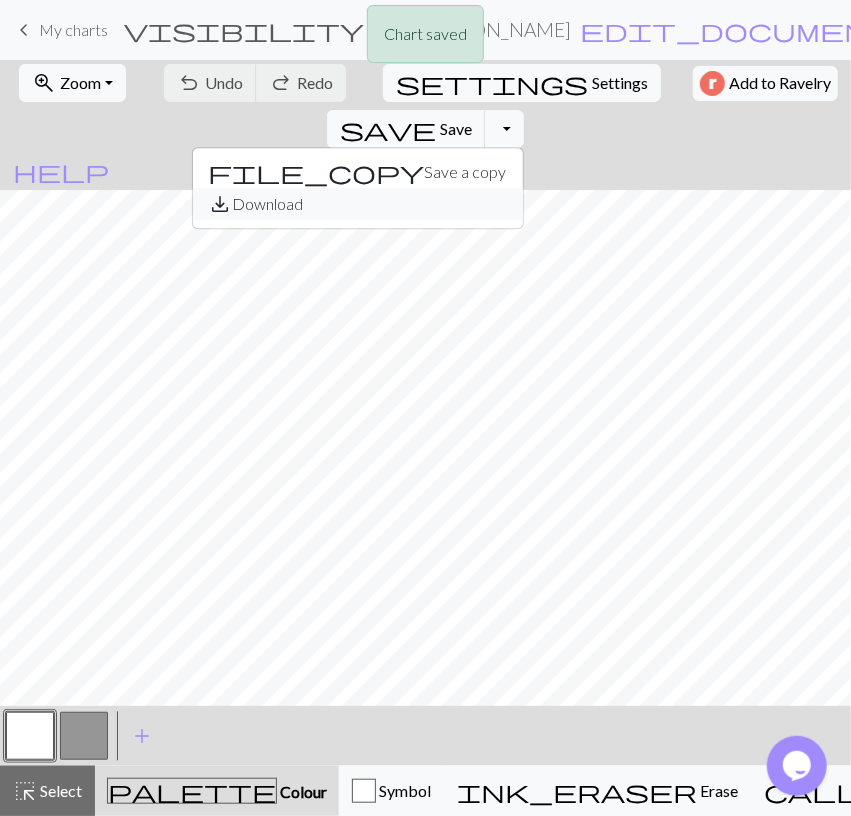 click on "save_alt  Download" at bounding box center [358, 204] 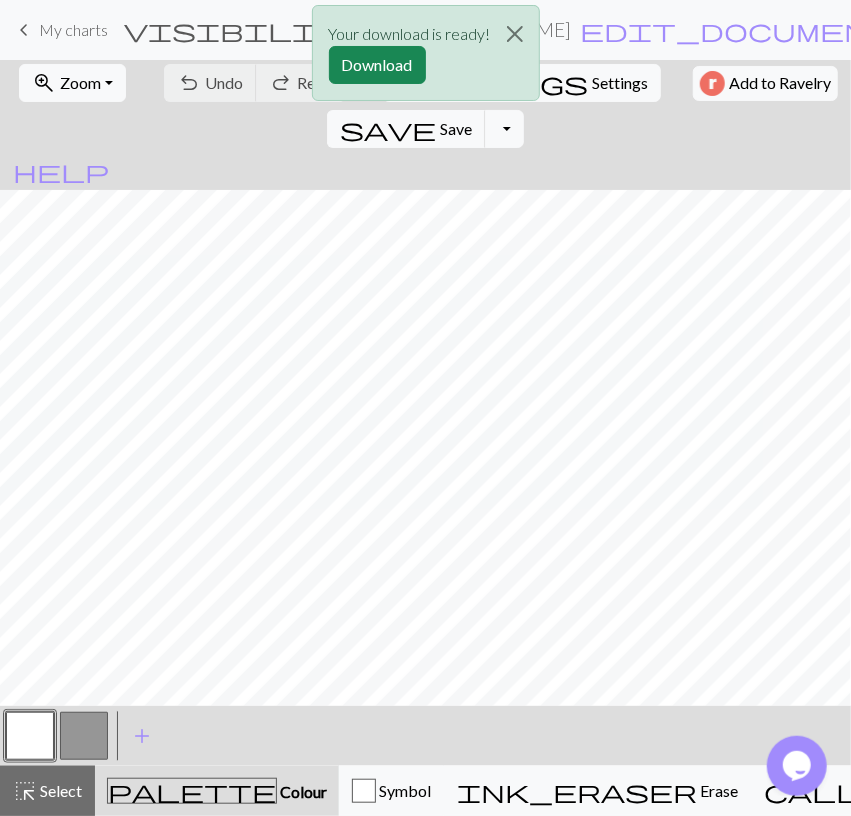 click on "Your download is ready! Download" at bounding box center [426, 53] 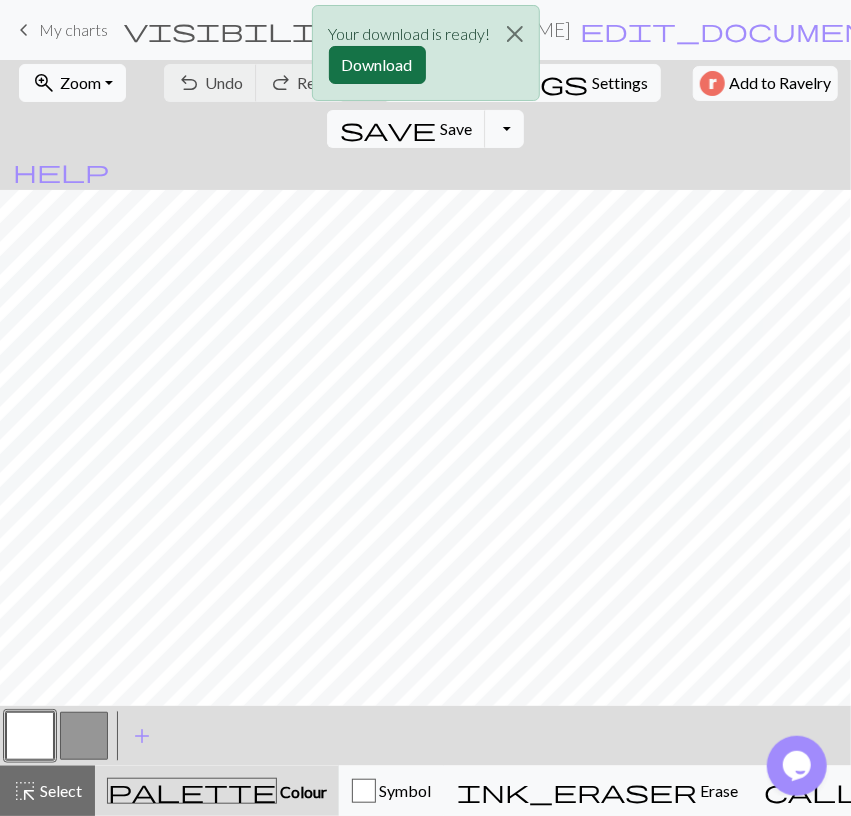 click on "Download" at bounding box center (377, 65) 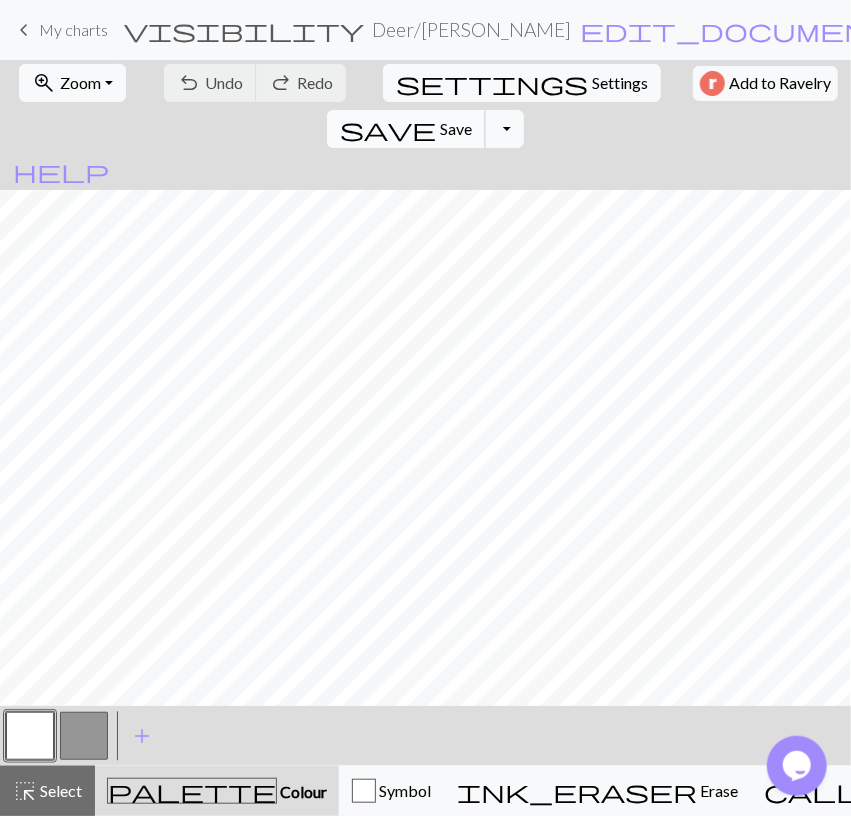 click on "Save" at bounding box center [456, 128] 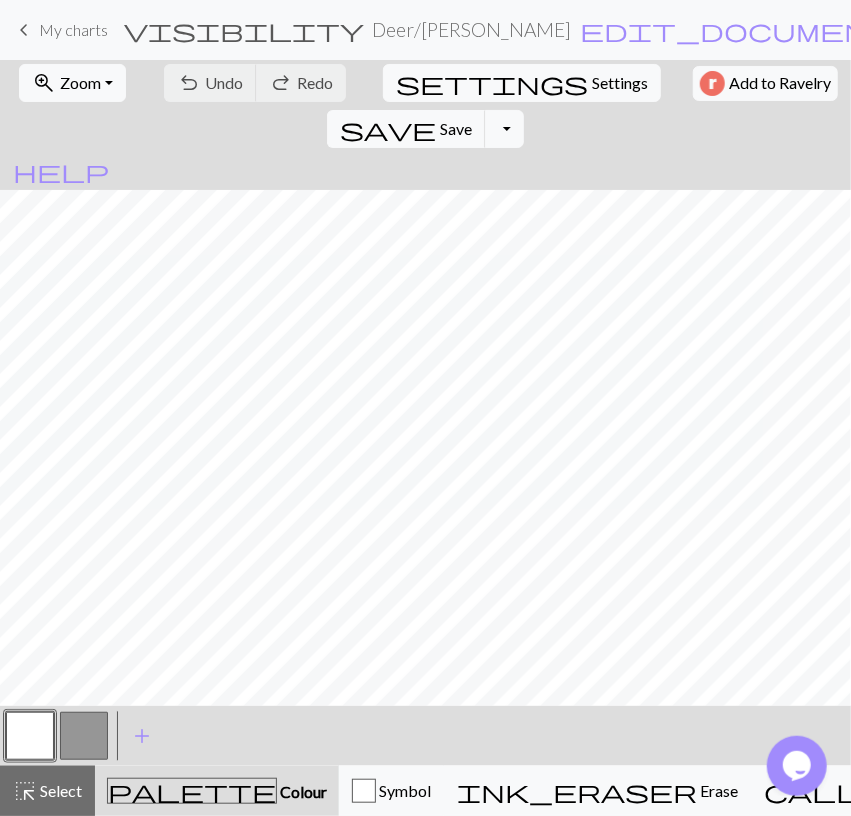 click on "My charts" at bounding box center (73, 29) 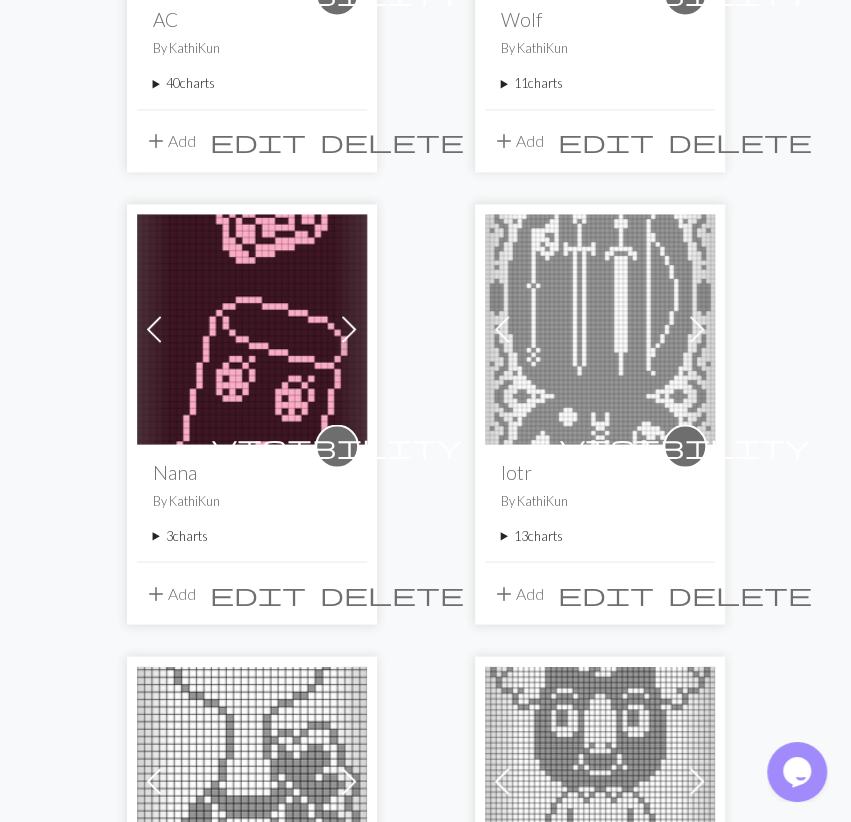scroll, scrollTop: 1144, scrollLeft: 0, axis: vertical 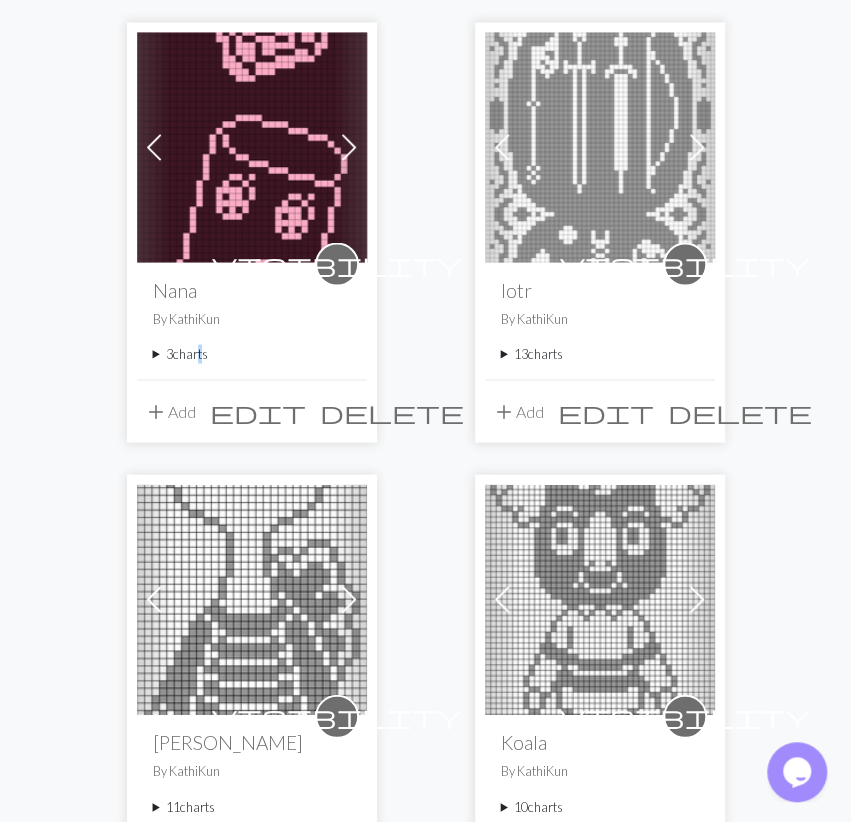 click on "3  charts" at bounding box center [252, 353] 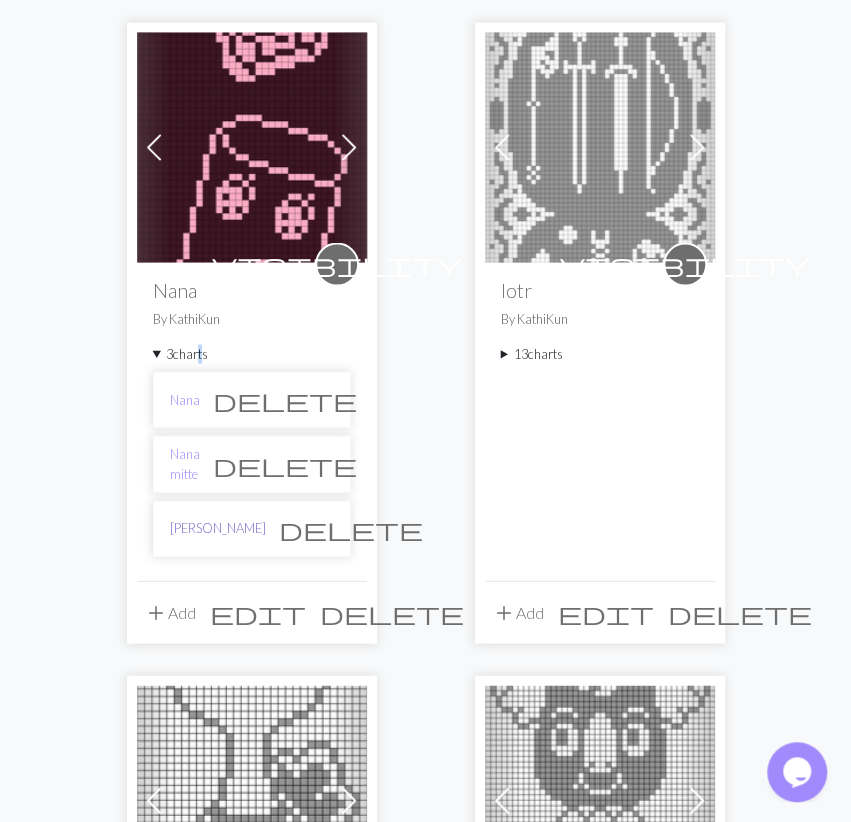 click on "[PERSON_NAME]" at bounding box center [218, 527] 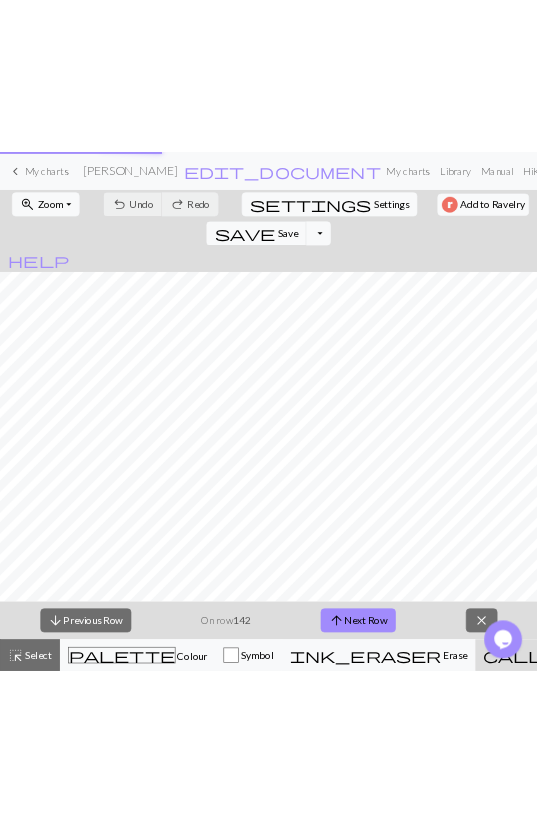 scroll, scrollTop: 0, scrollLeft: 0, axis: both 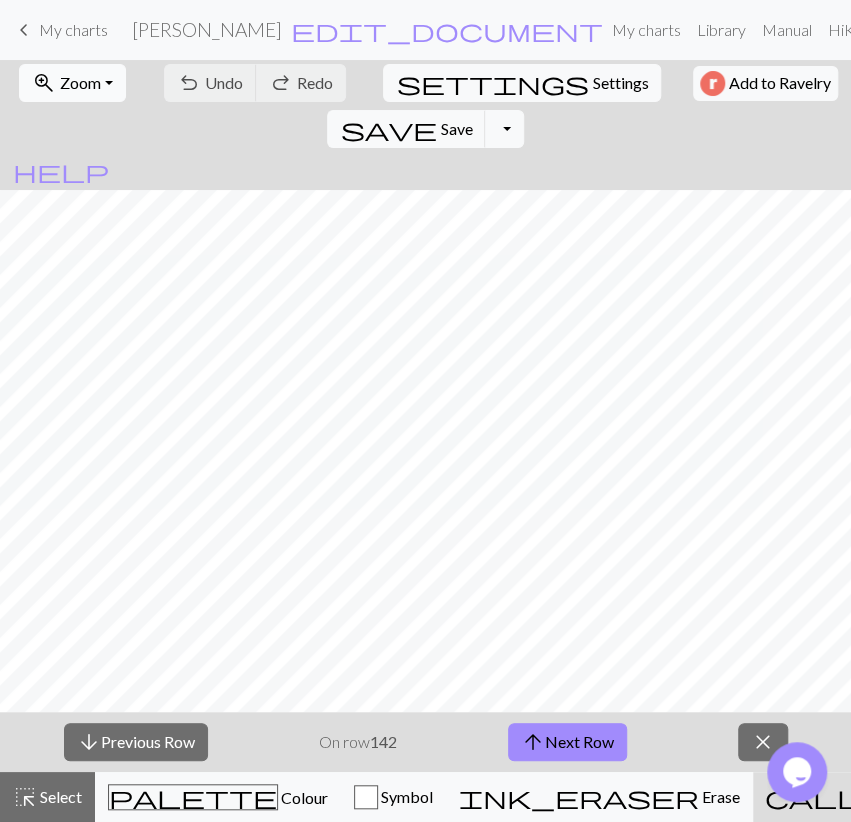 drag, startPoint x: 49, startPoint y: 71, endPoint x: 50, endPoint y: 93, distance: 22.022715 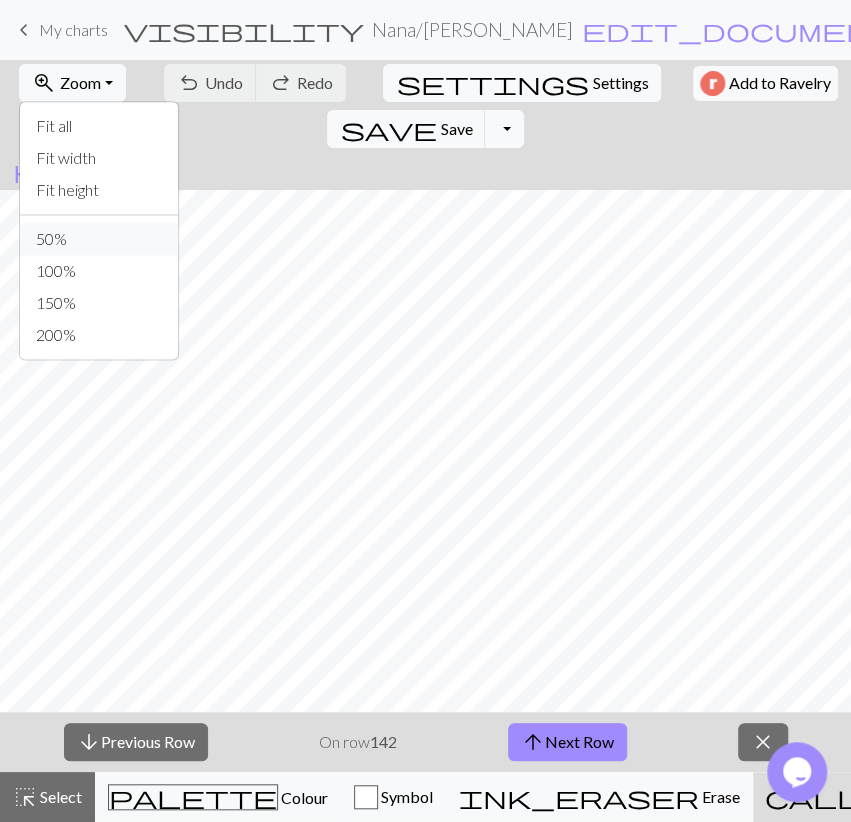 click on "50%" at bounding box center [99, 239] 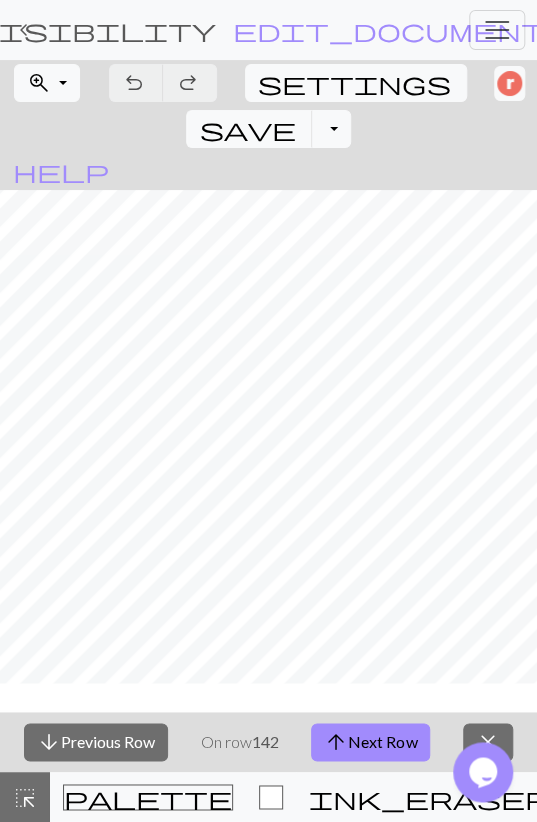 scroll, scrollTop: 1160, scrollLeft: 0, axis: vertical 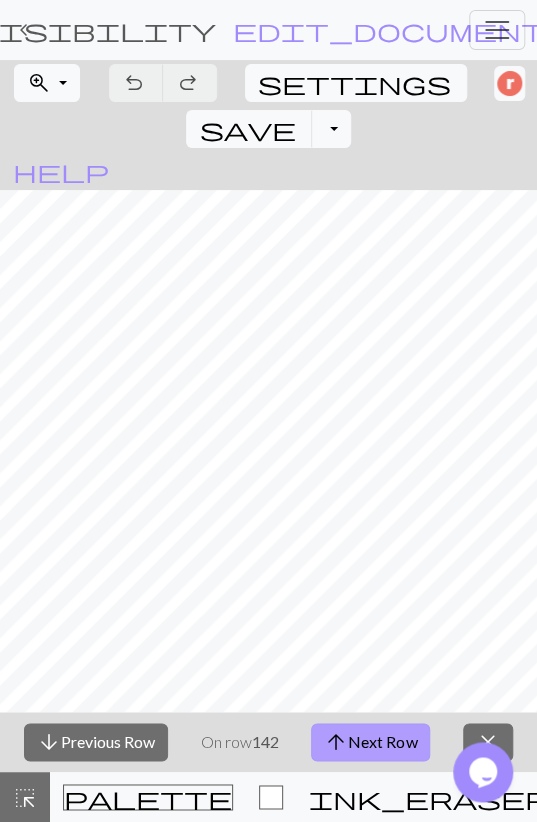click on "arrow_upward  Next Row" at bounding box center [370, 742] 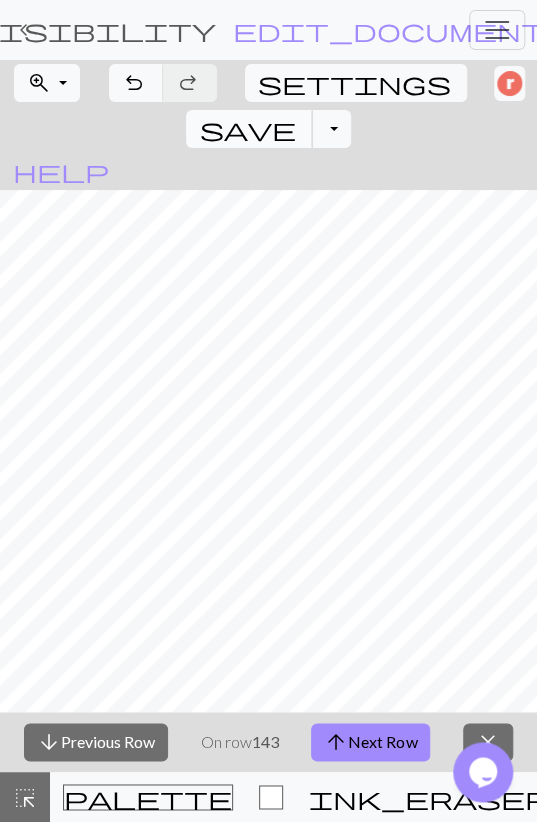 click on "save" at bounding box center [247, 129] 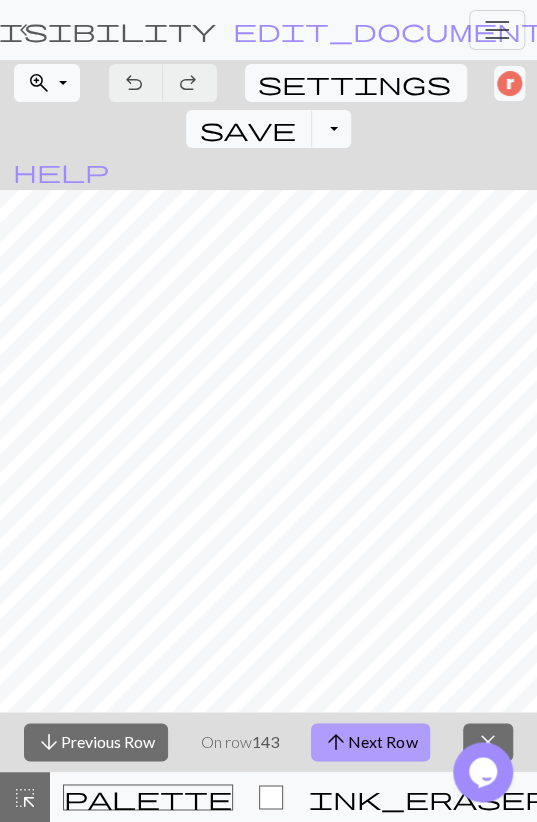 click on "arrow_upward  Next Row" at bounding box center [370, 742] 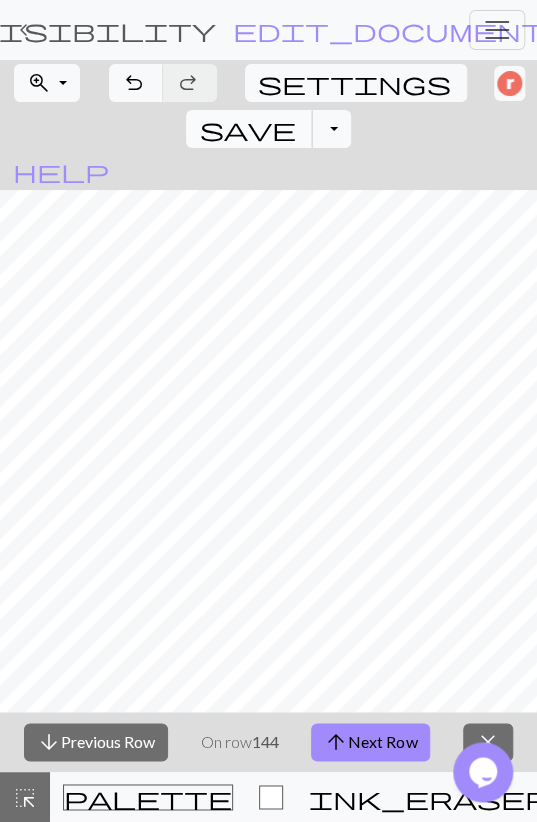 click on "save" at bounding box center [247, 129] 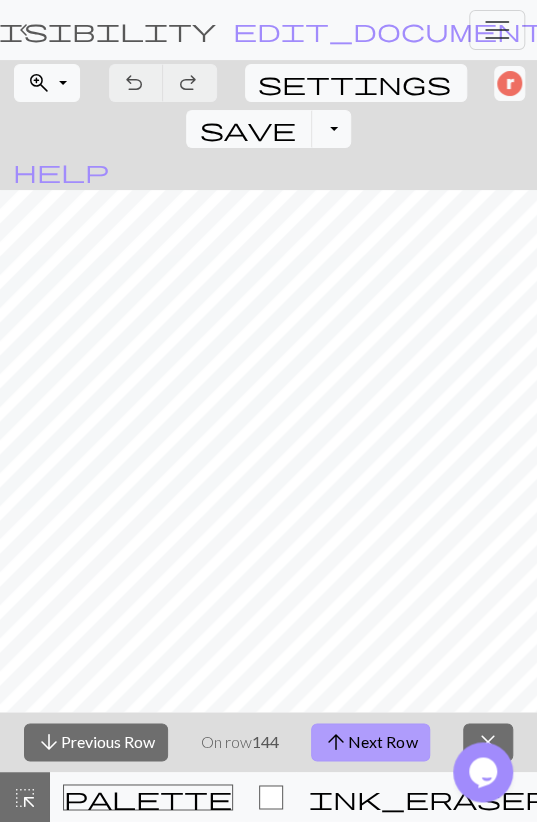 click on "arrow_upward  Next Row" at bounding box center (370, 742) 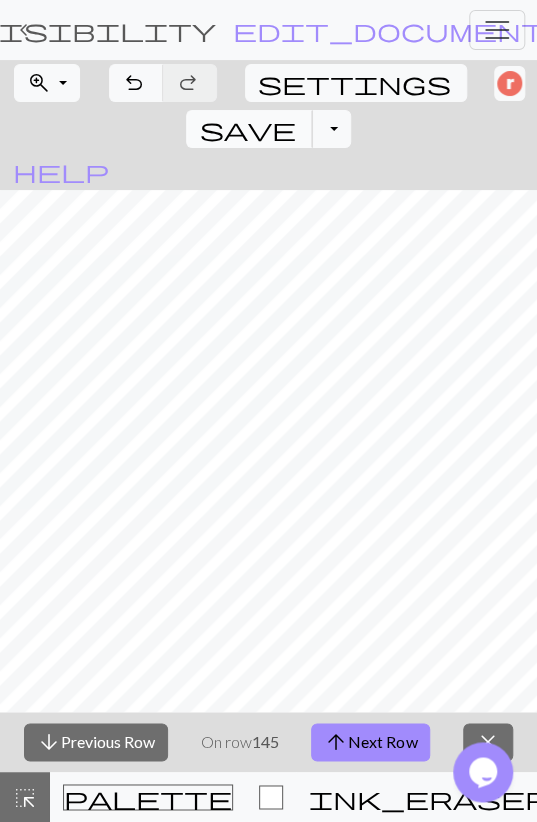 click on "save" at bounding box center [247, 129] 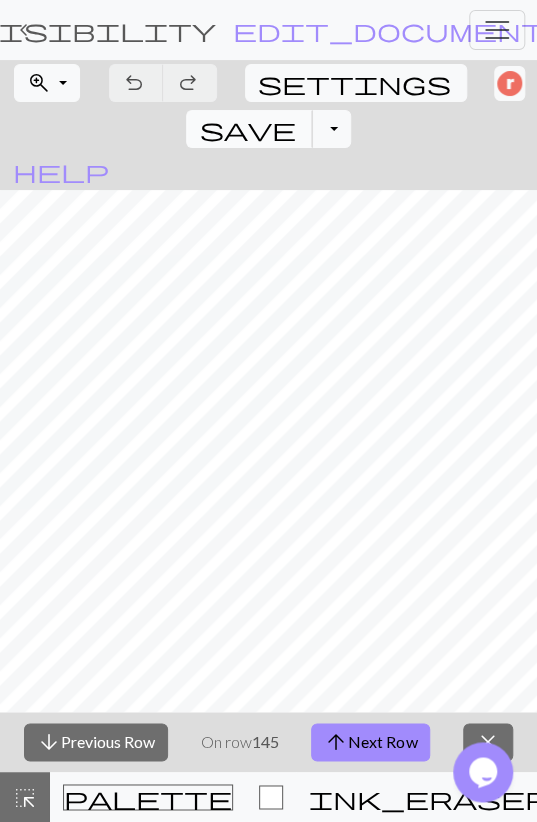 type 